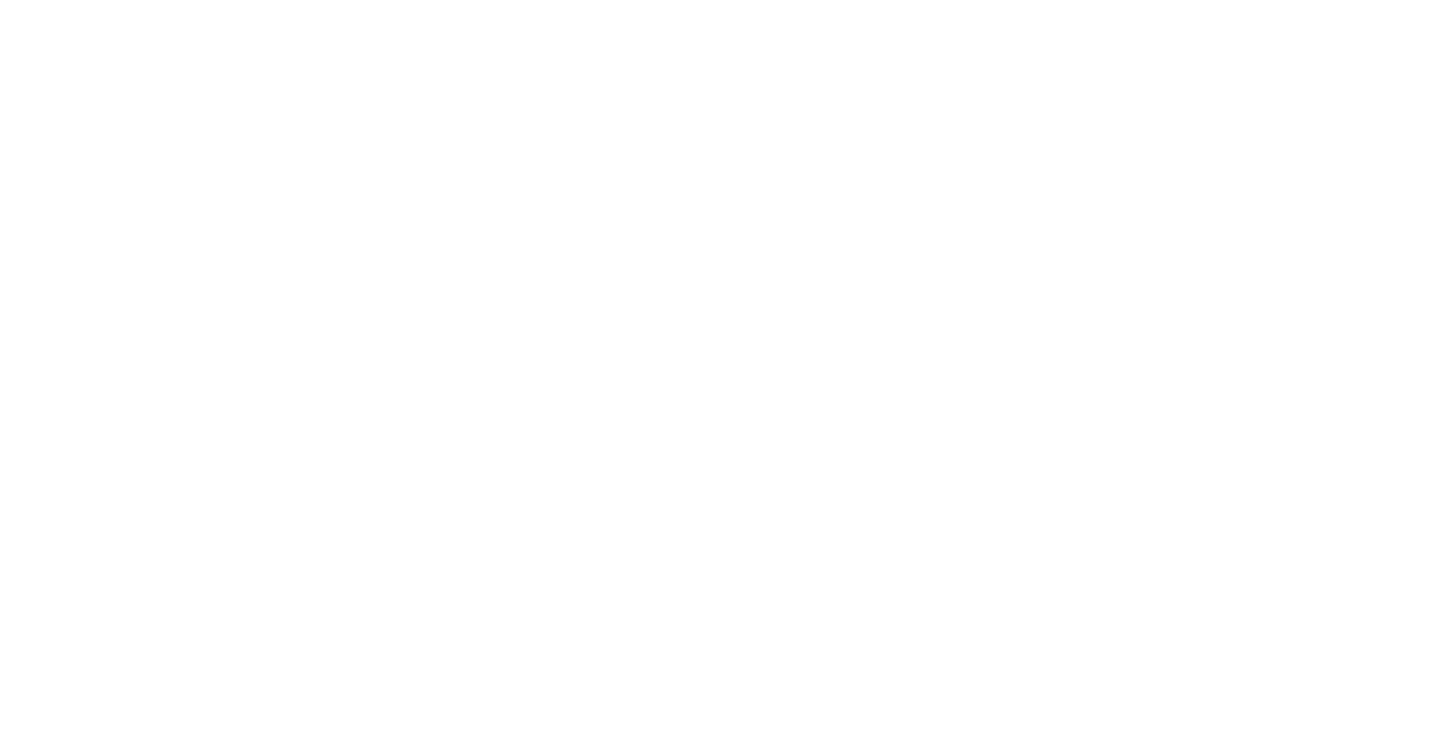 scroll, scrollTop: 0, scrollLeft: 0, axis: both 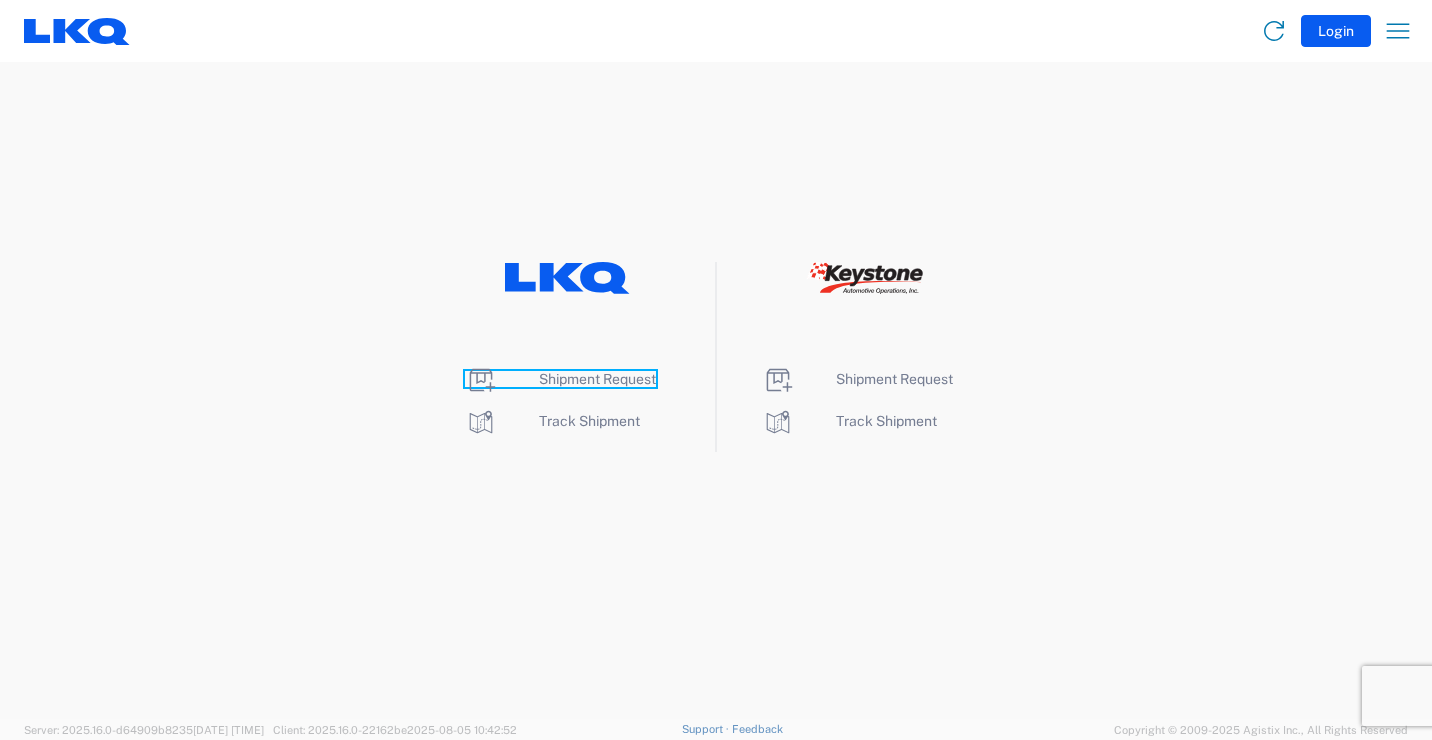 click on "Shipment Request" 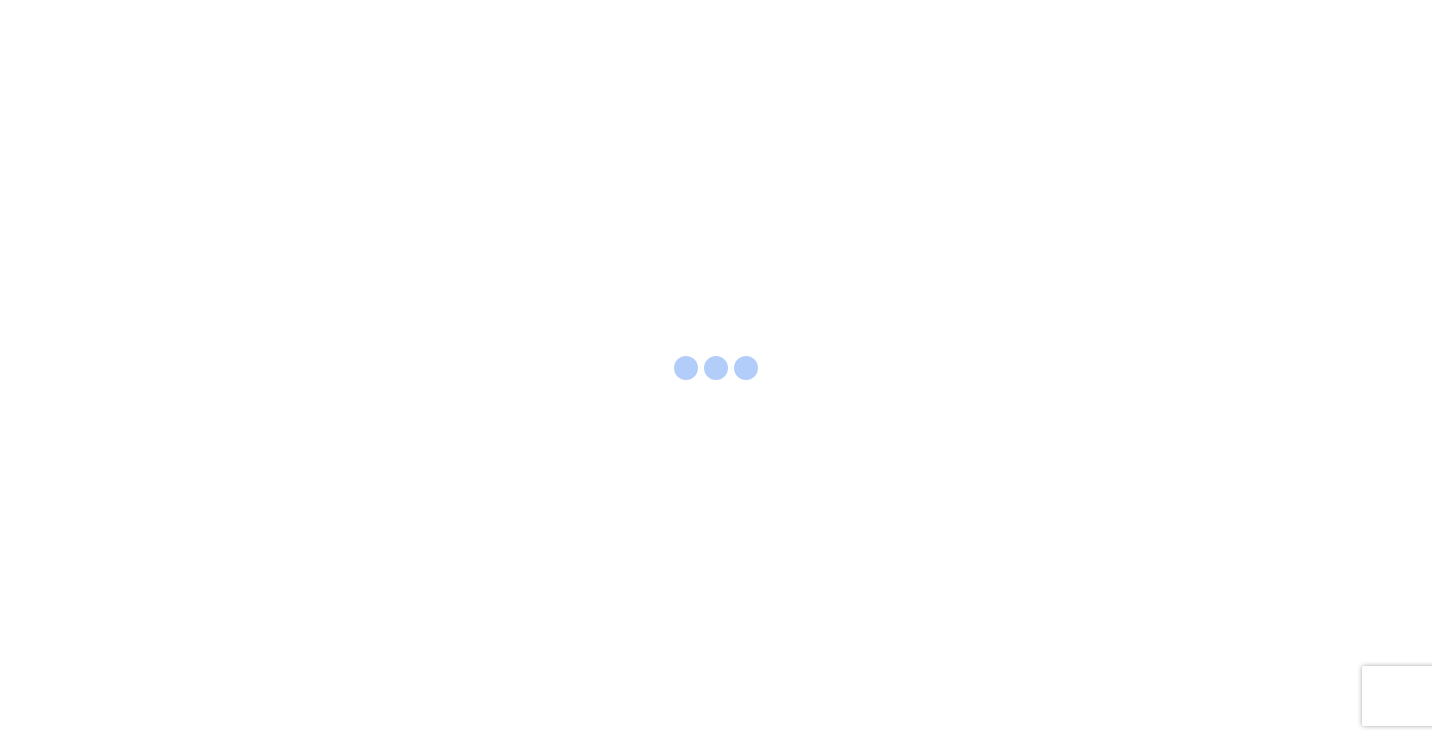scroll, scrollTop: 0, scrollLeft: 0, axis: both 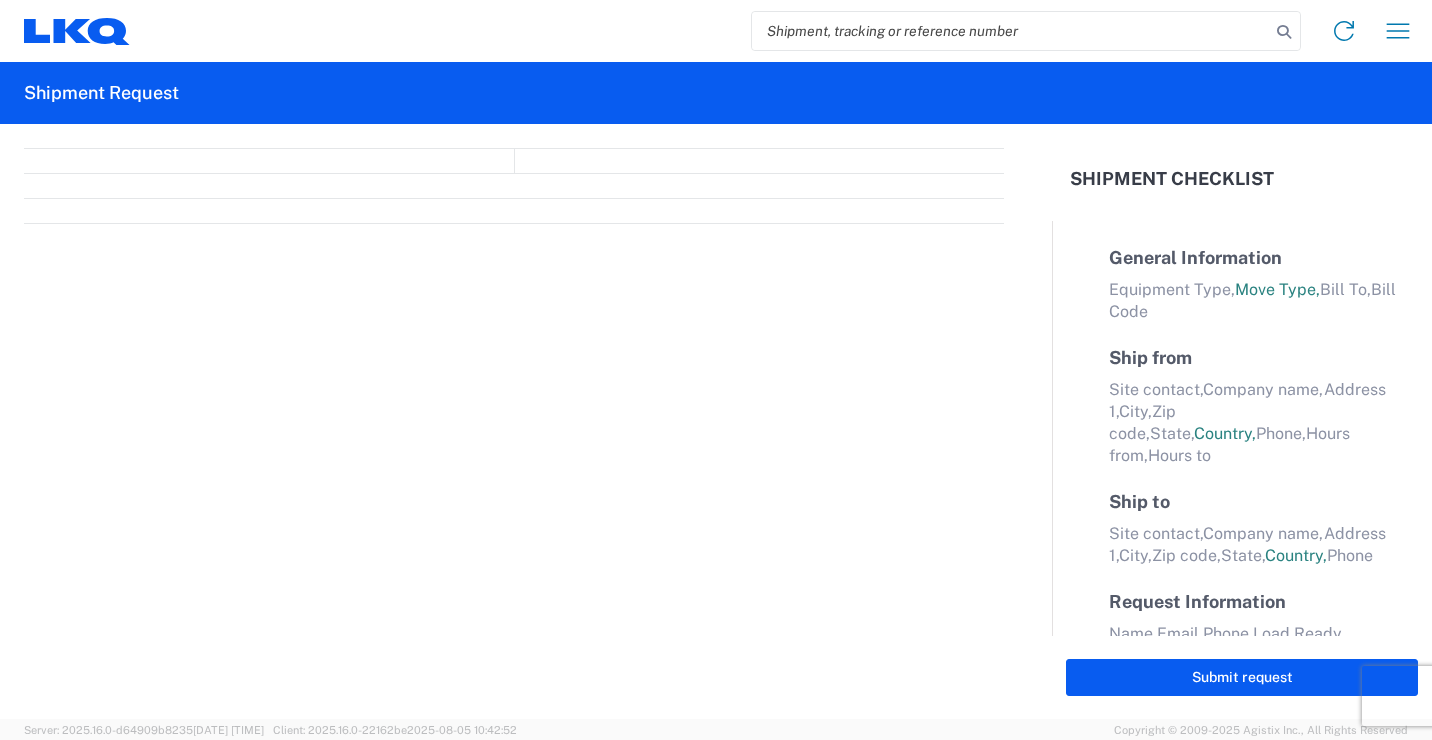 select on "FULL" 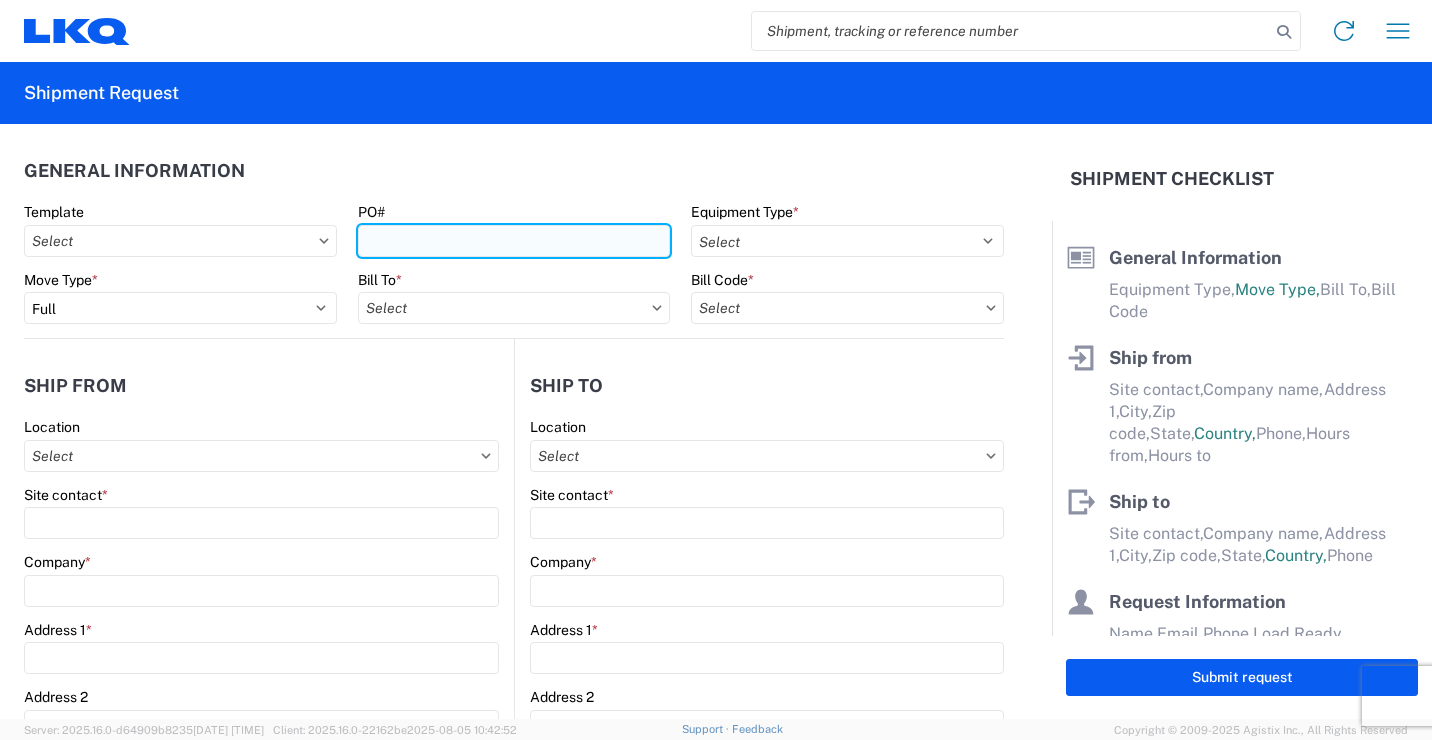 click on "PO#" at bounding box center (514, 241) 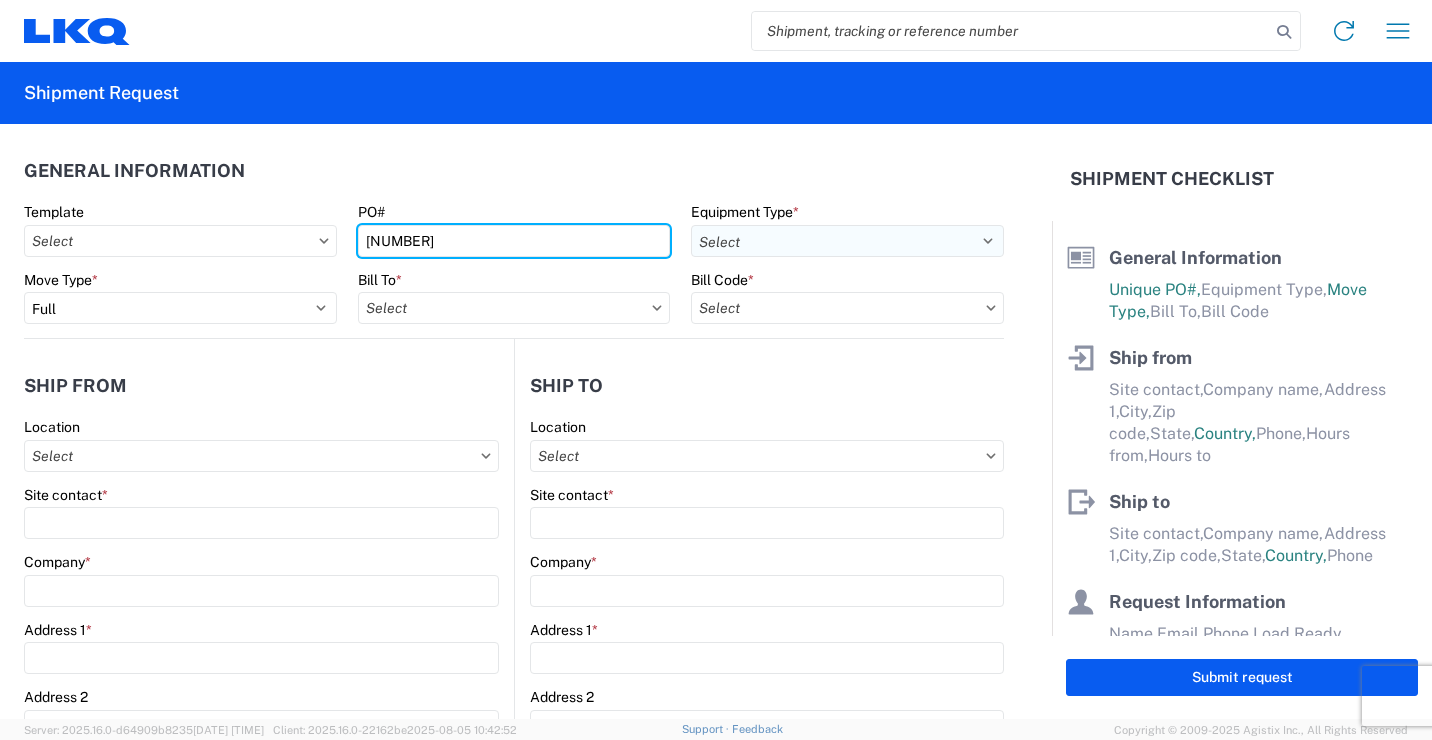 type on "[NUMBER]" 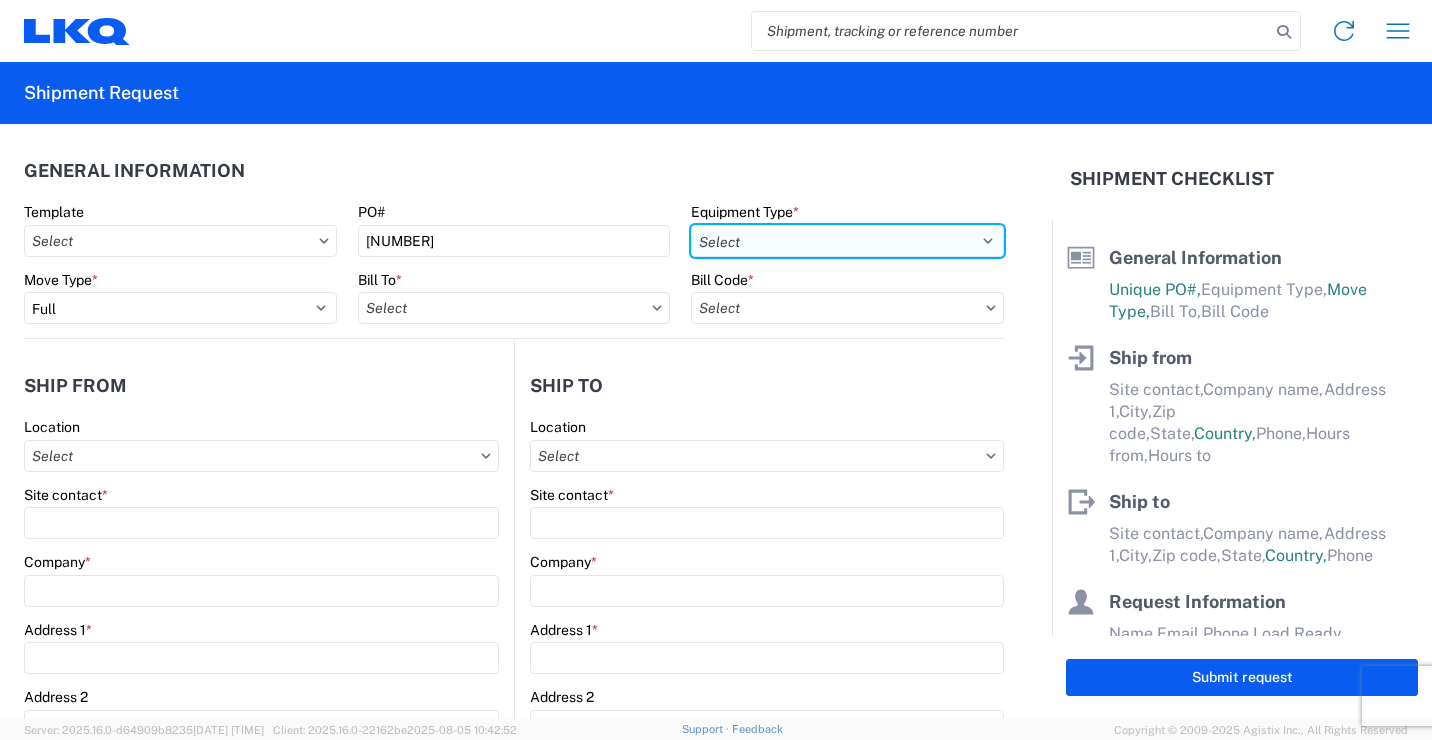 click on "Select 53’ Dry Van Flatbed Dropdeck (van) Lowboy (flatbed) Rail" at bounding box center [847, 241] 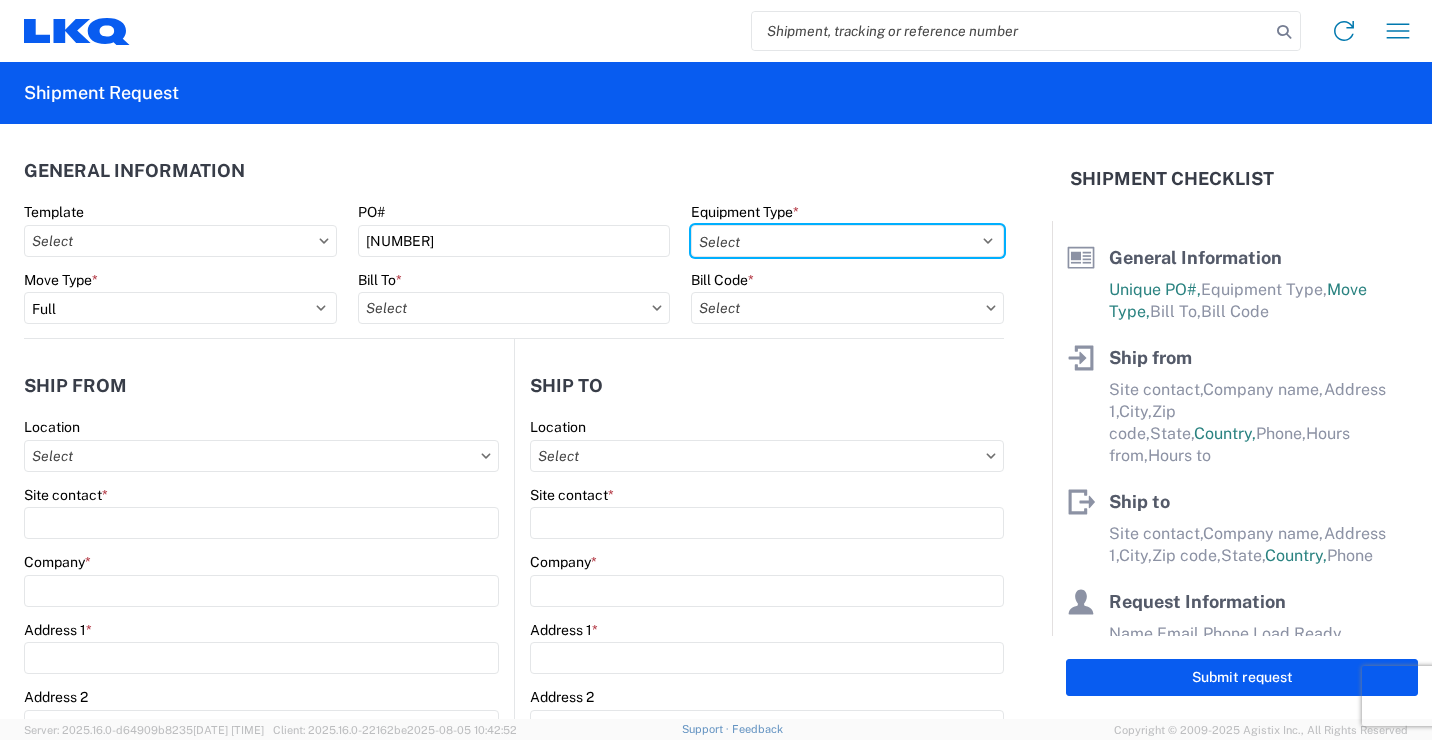 select on "STDV" 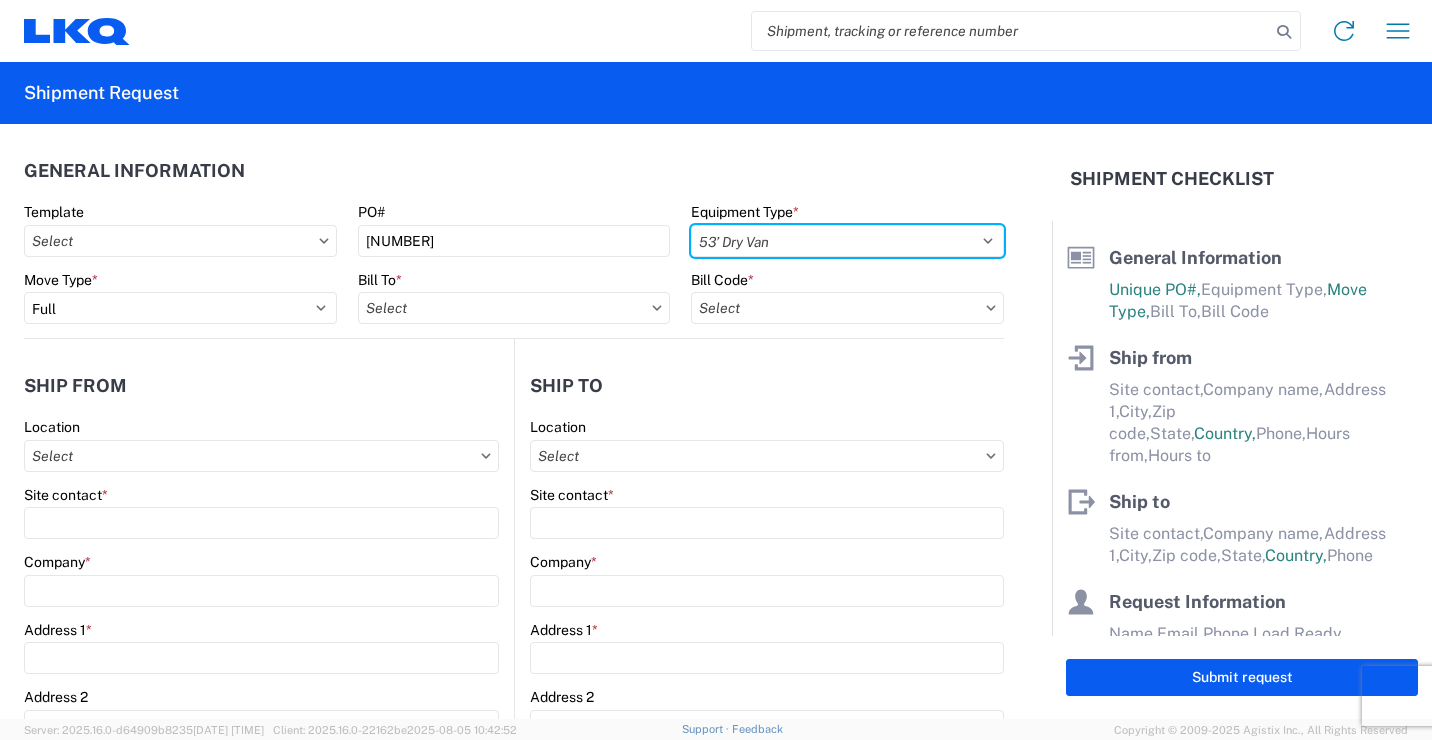 click on "Select 53’ Dry Van Flatbed Dropdeck (van) Lowboy (flatbed) Rail" at bounding box center (847, 241) 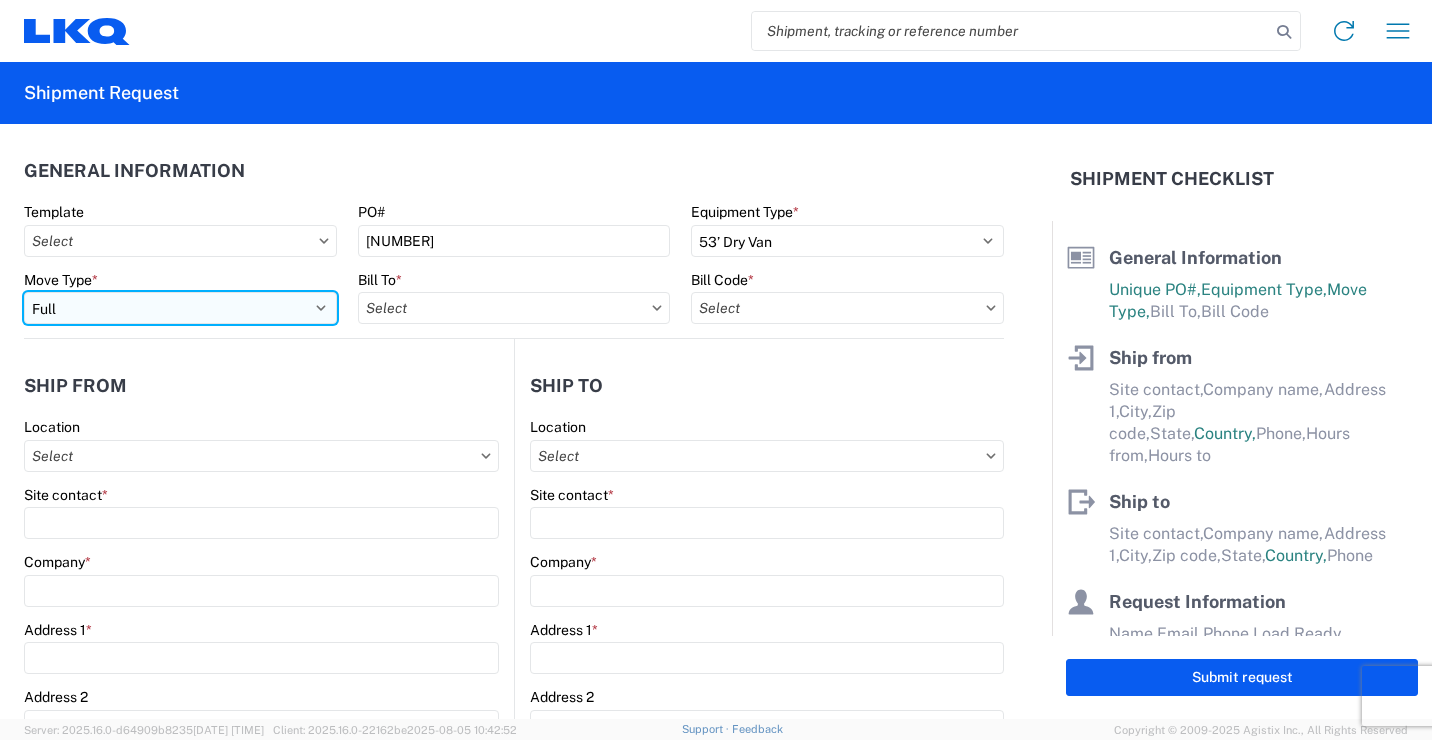 click on "Select Full Partial TL" at bounding box center [180, 308] 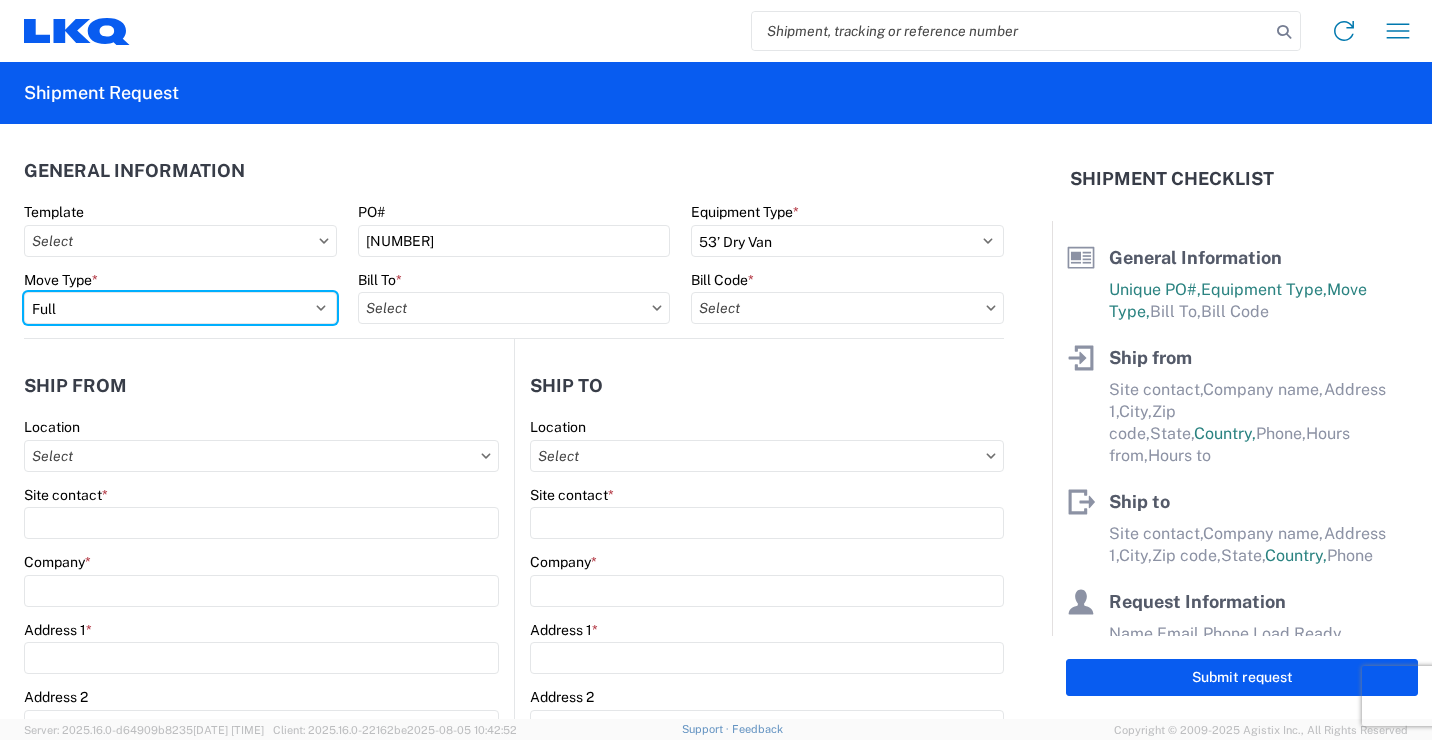 select on "PARTIAL_TL" 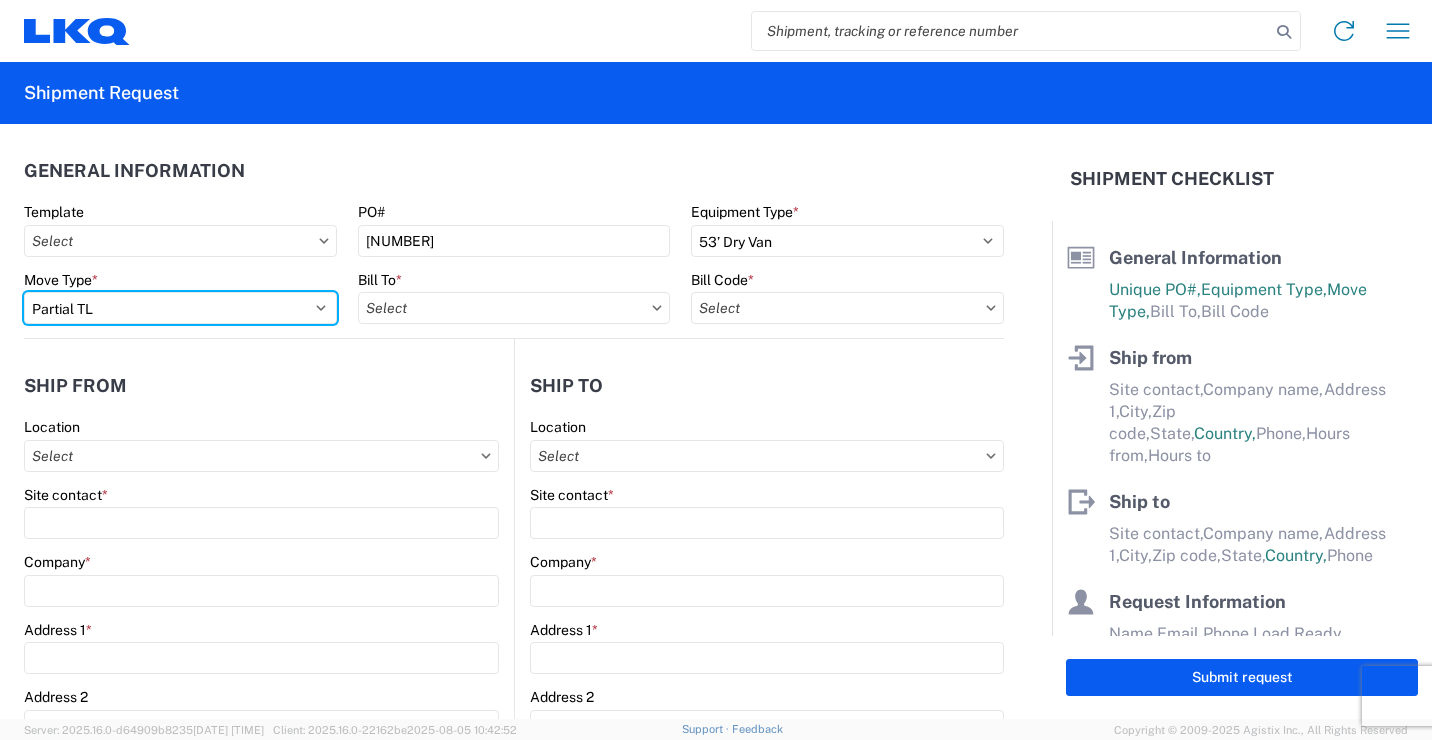 click on "Select Full Partial TL" at bounding box center (180, 308) 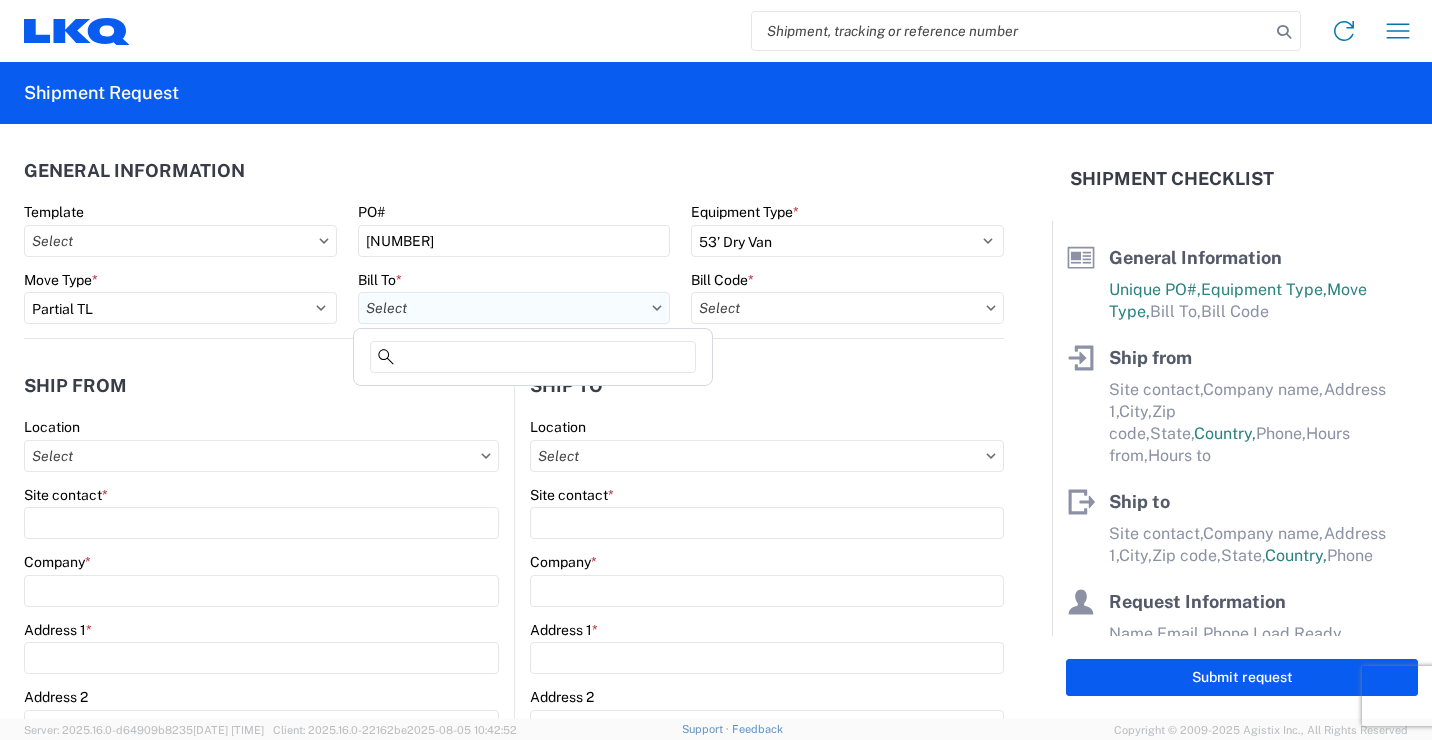 click on "Bill To  *" at bounding box center (514, 308) 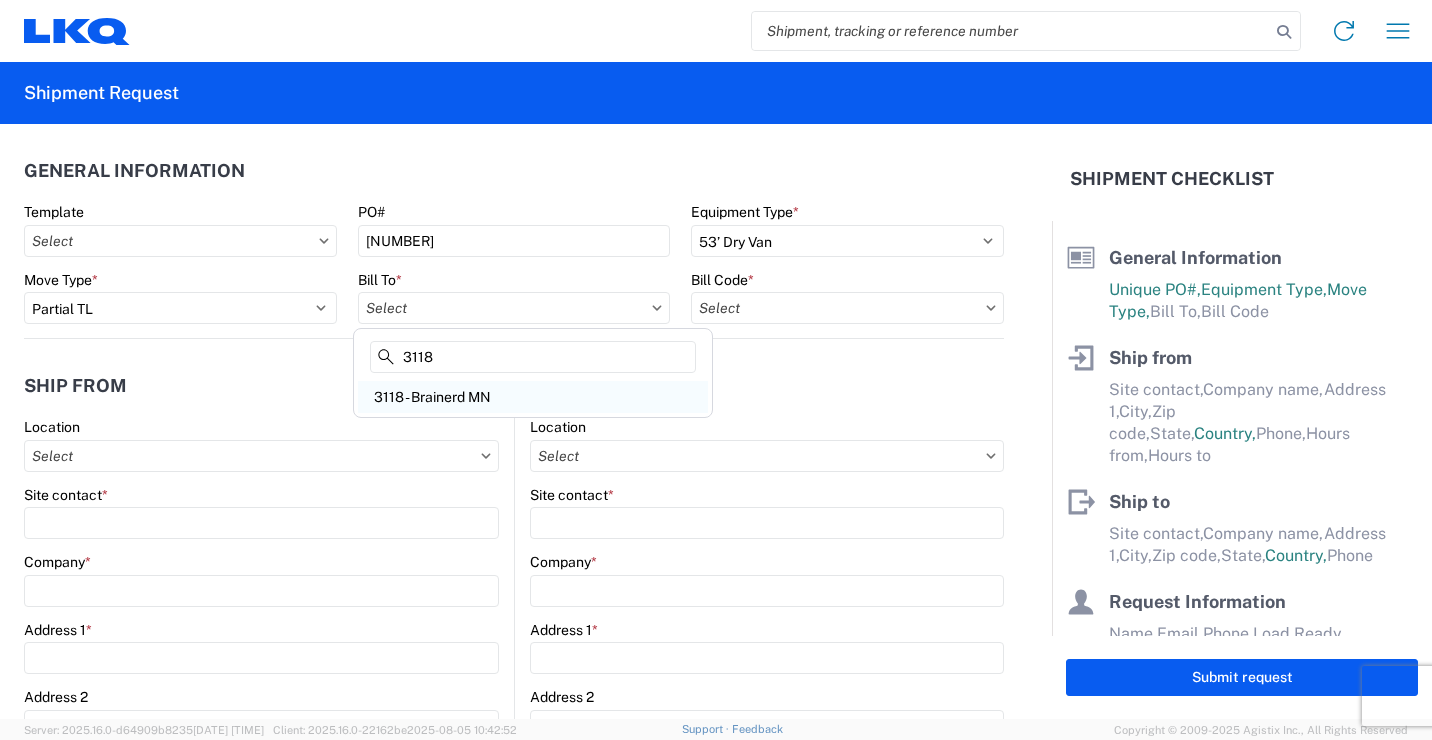 type on "3118" 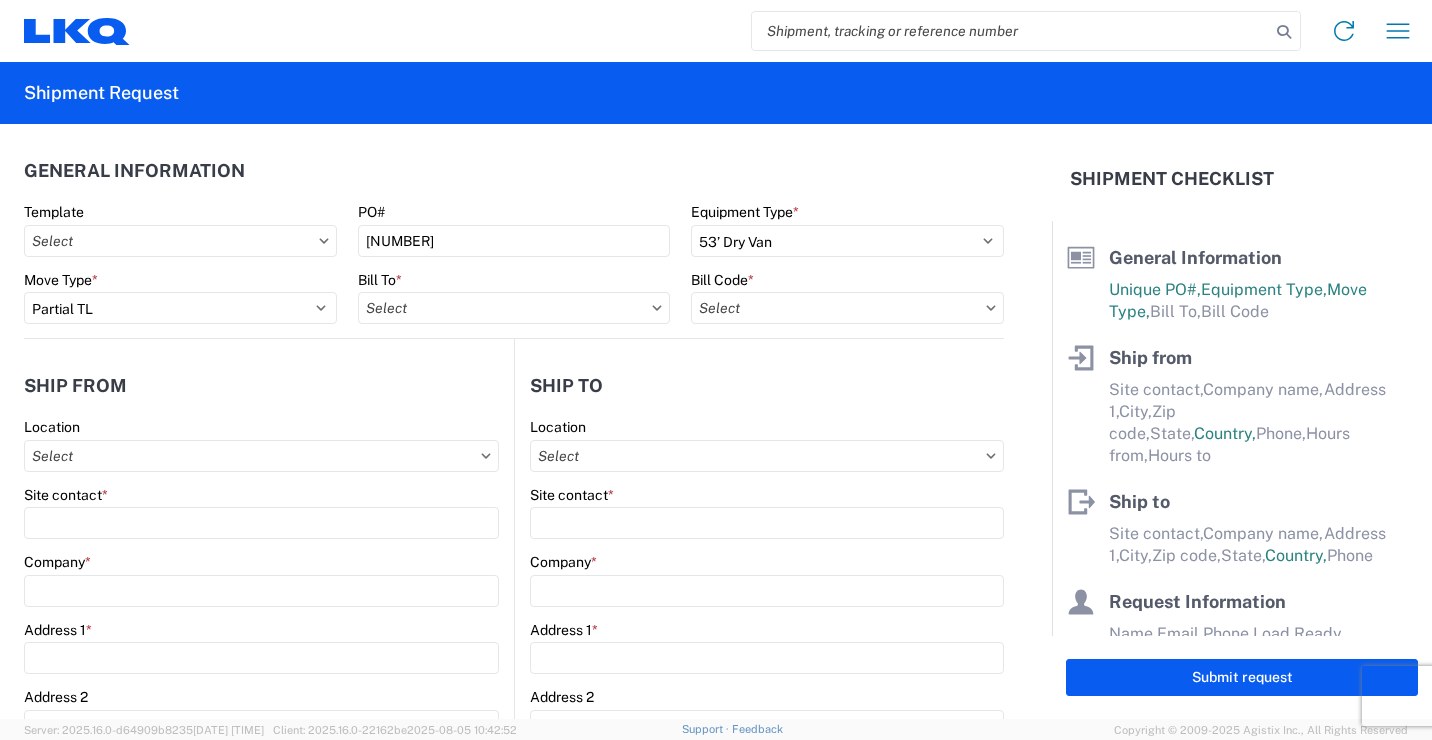 type on "3118 - Brainerd MN" 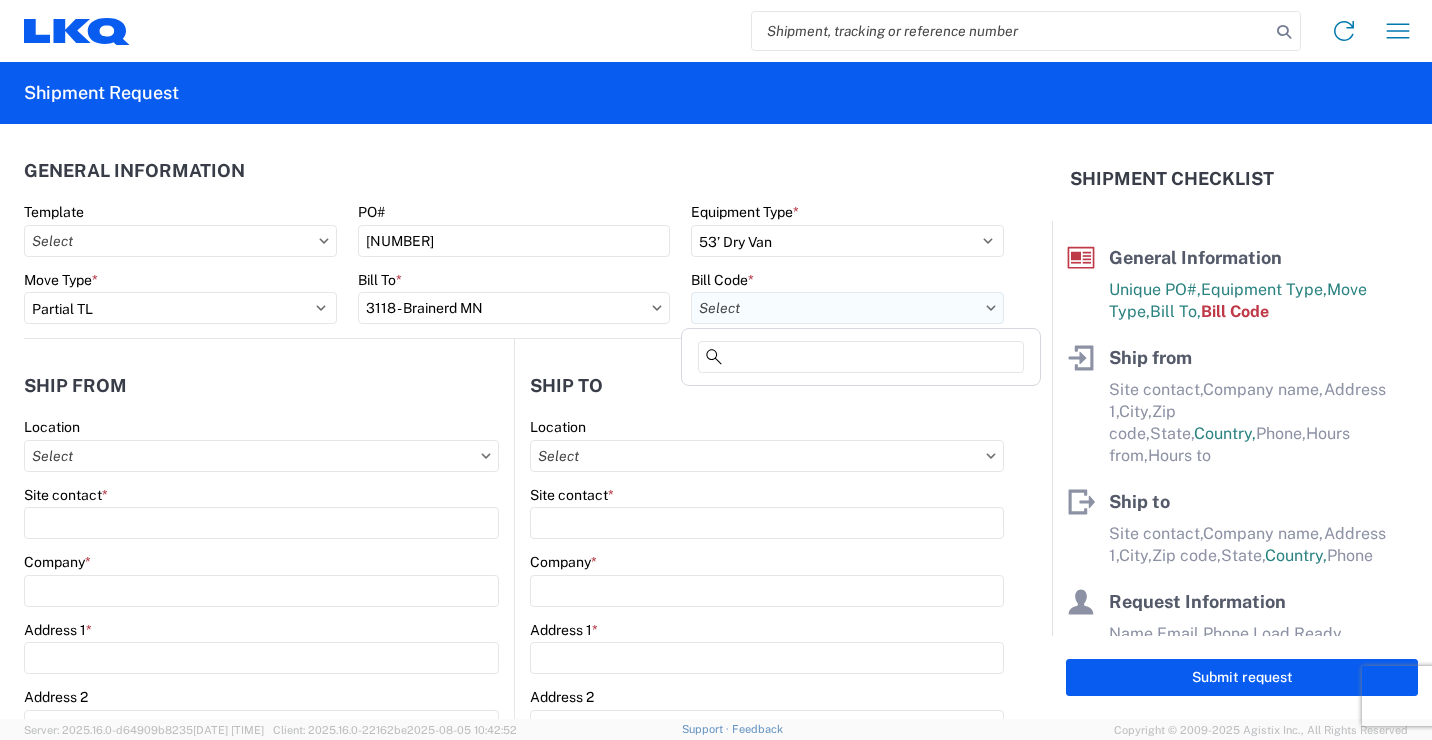 click on "Bill Code  *" at bounding box center [847, 308] 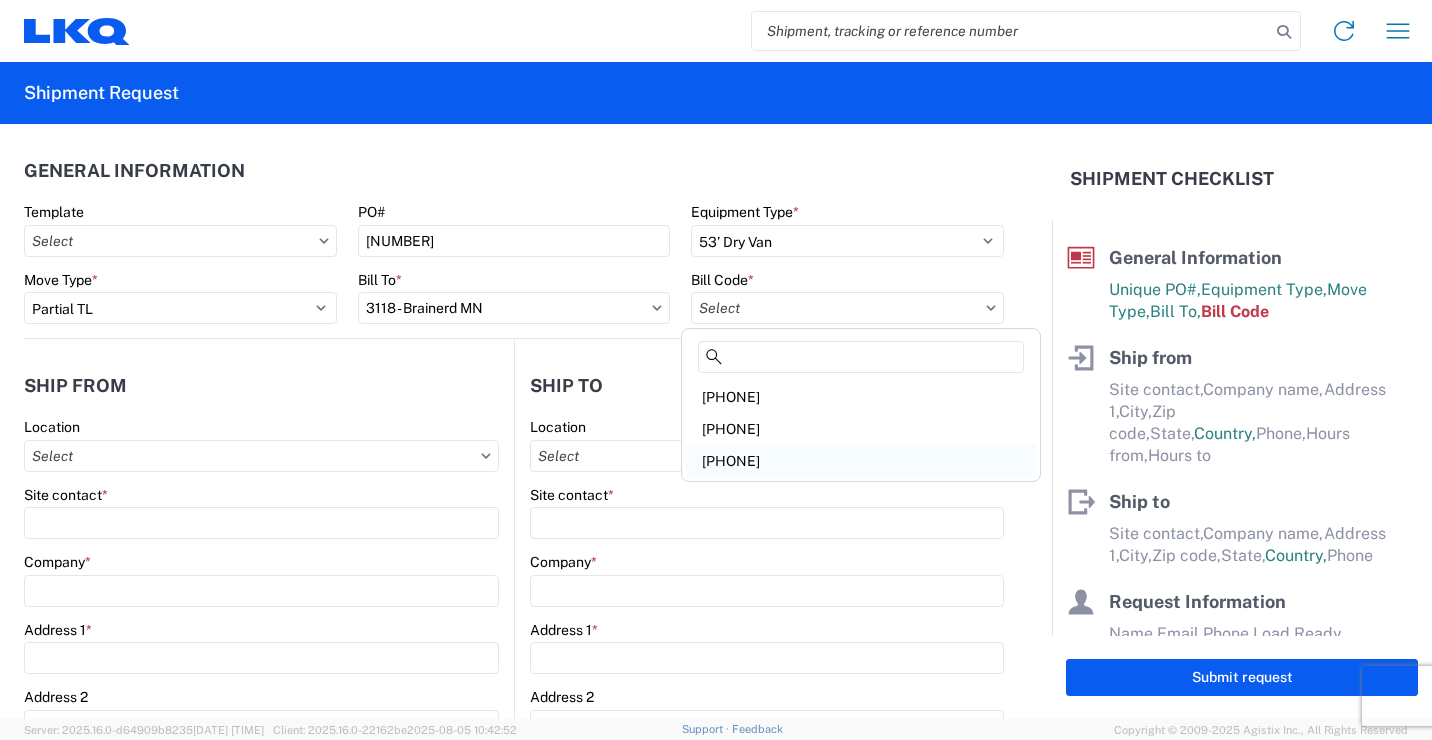 click on "[PHONE]" 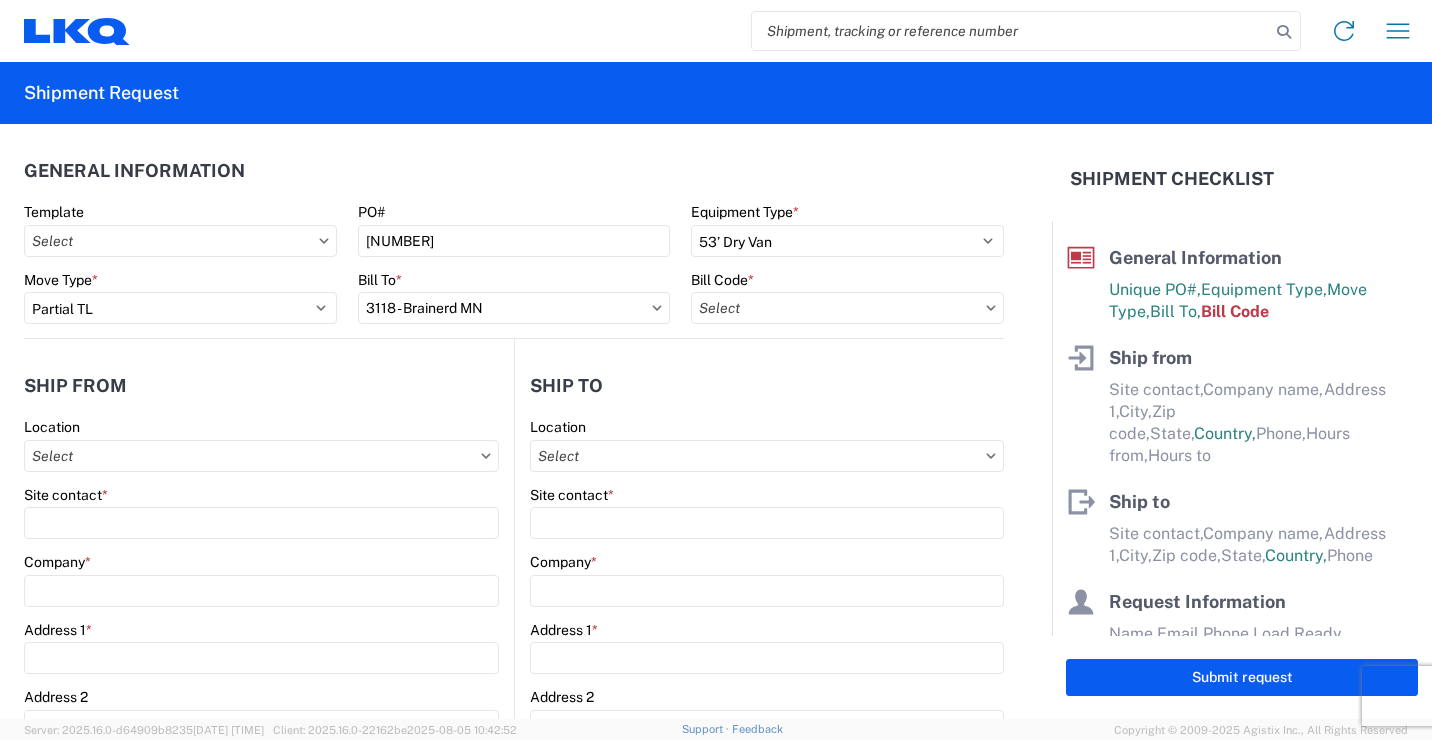 type on "[PHONE]" 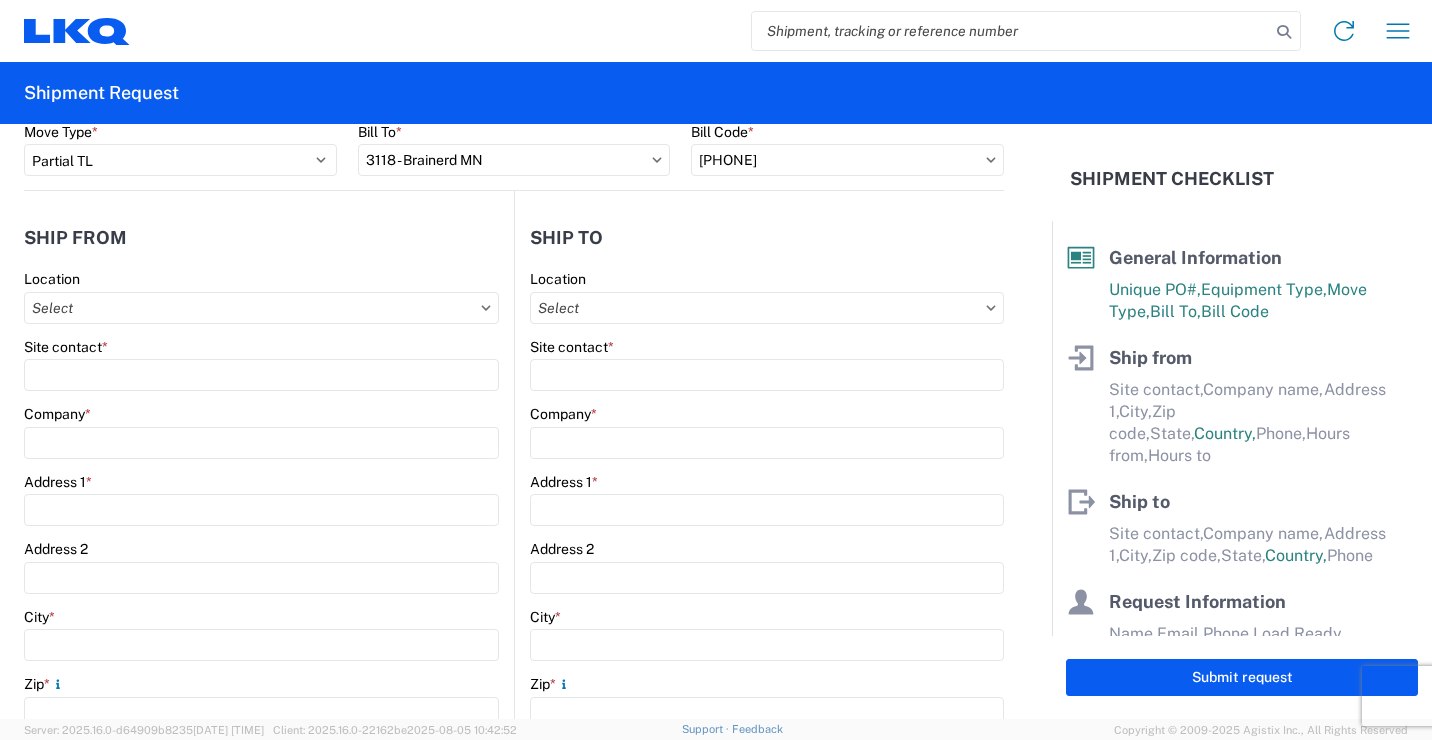 scroll, scrollTop: 200, scrollLeft: 0, axis: vertical 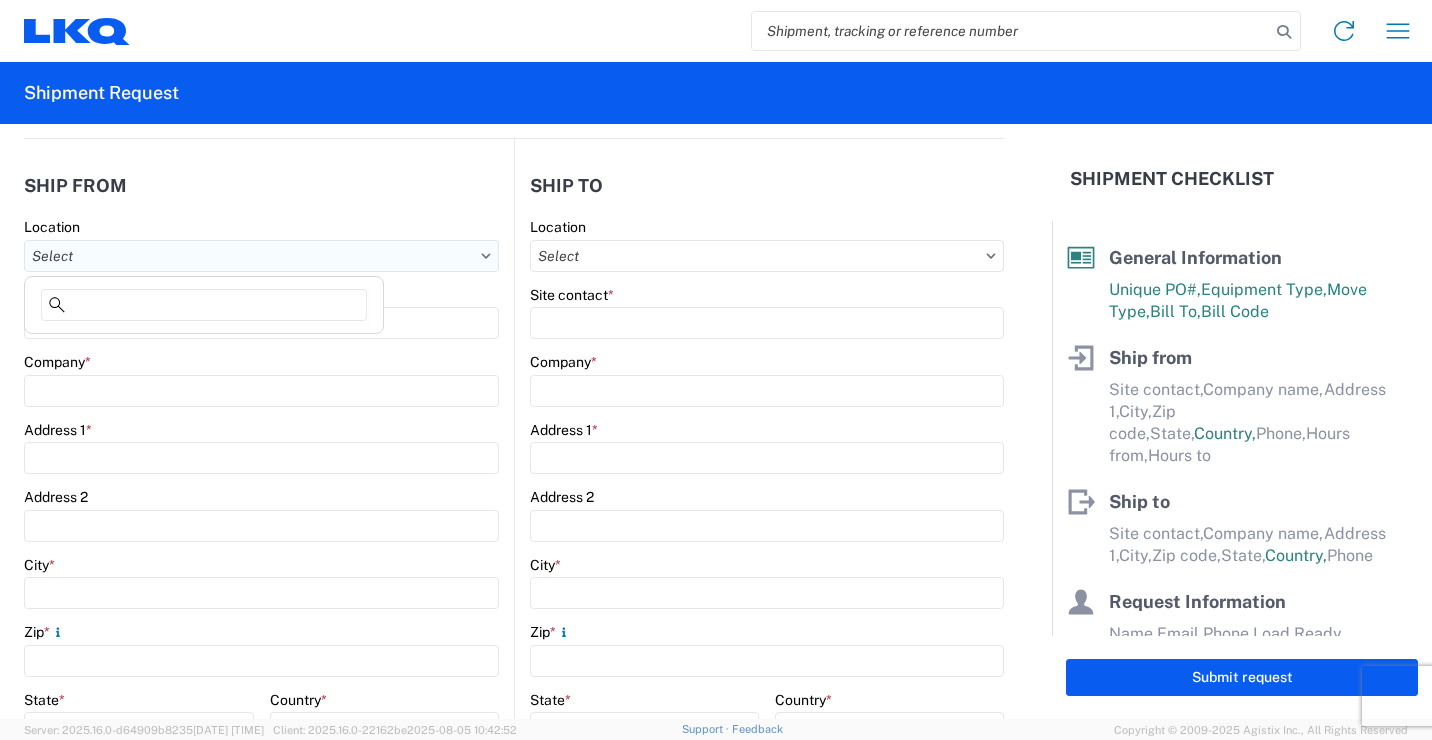 click on "Location" at bounding box center (261, 256) 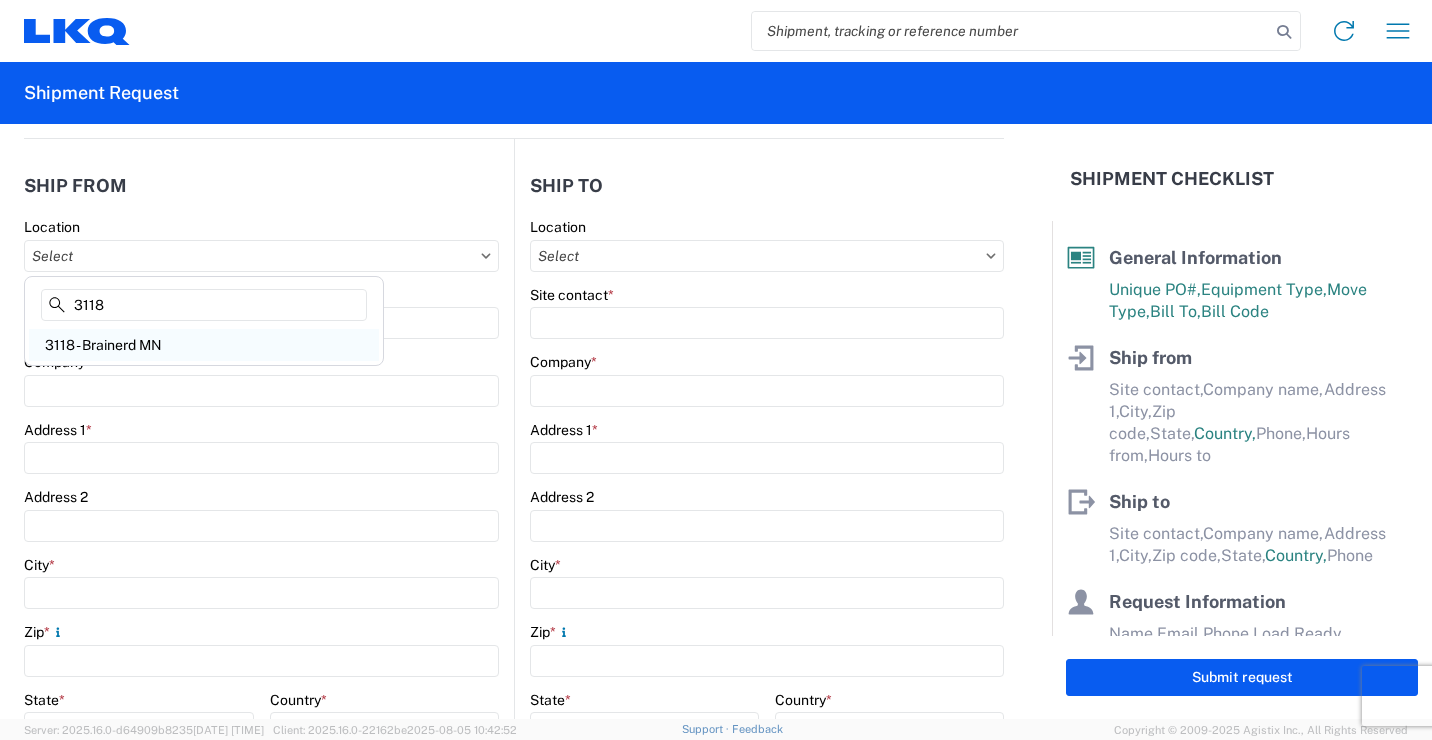 type on "3118" 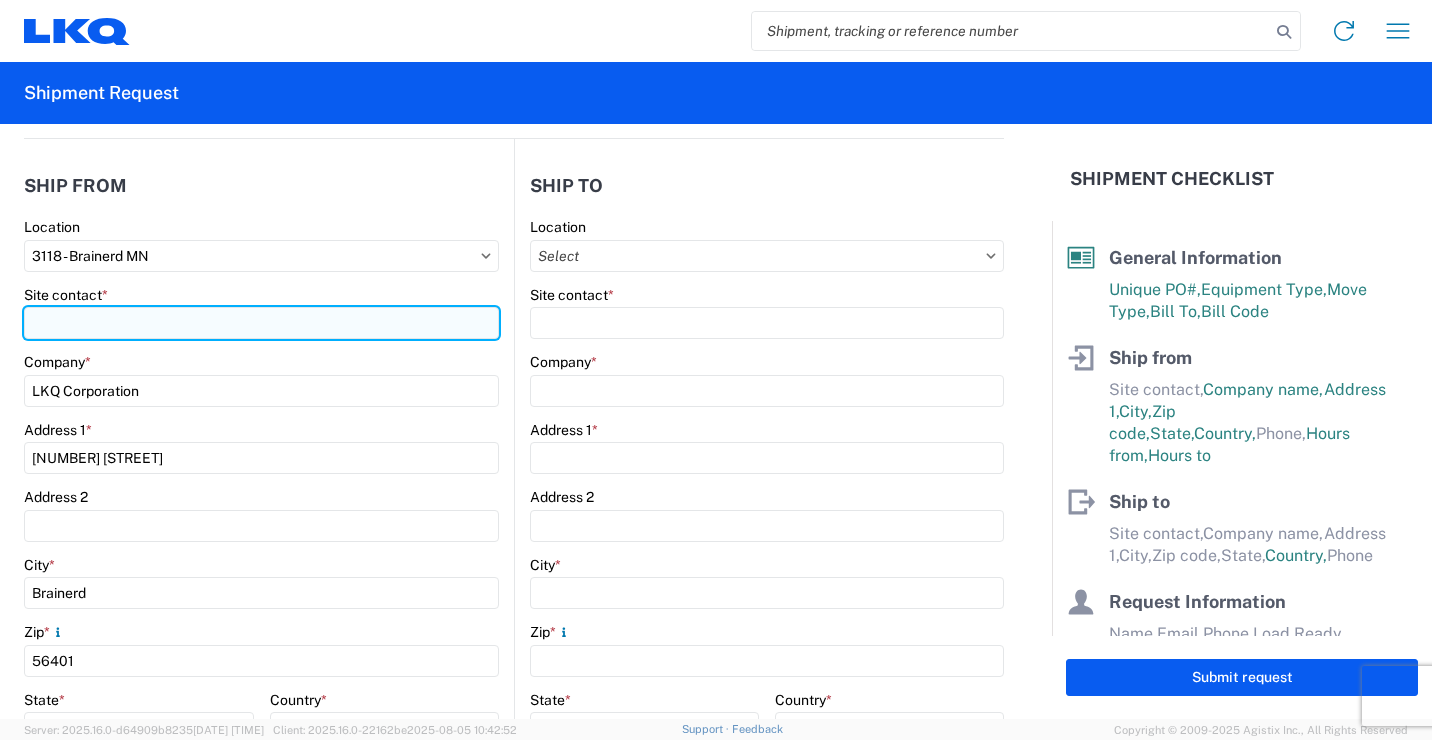click on "Site contact  *" at bounding box center [261, 323] 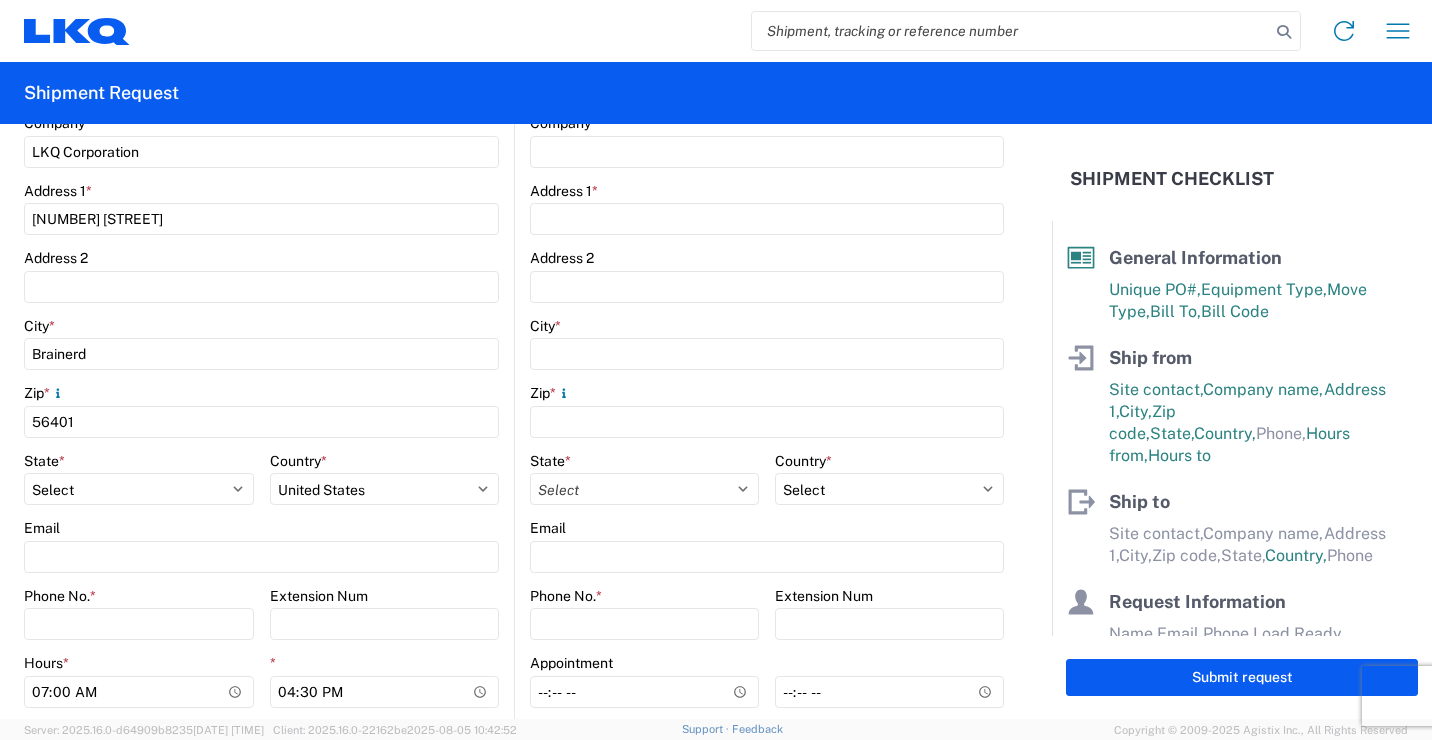 scroll, scrollTop: 500, scrollLeft: 0, axis: vertical 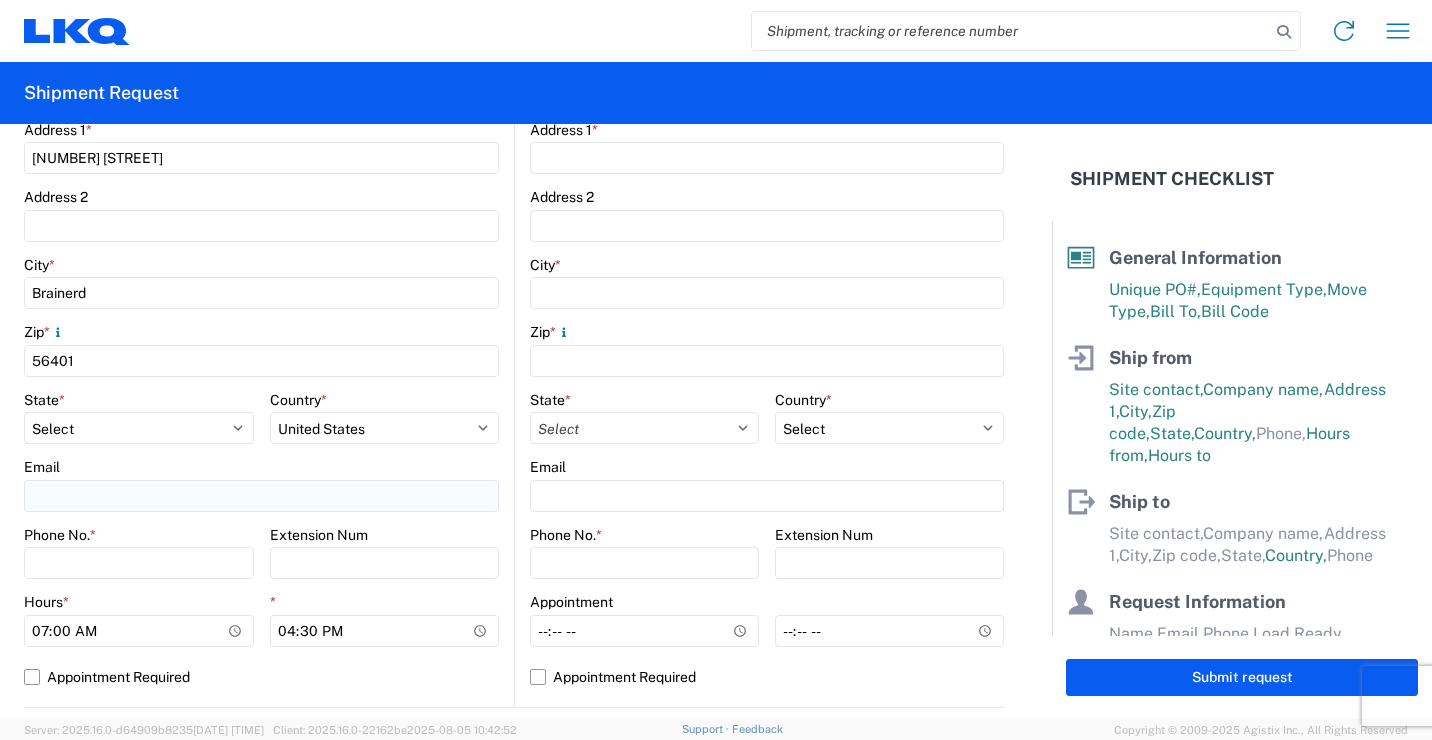 type on "[FIRST] [LAST]" 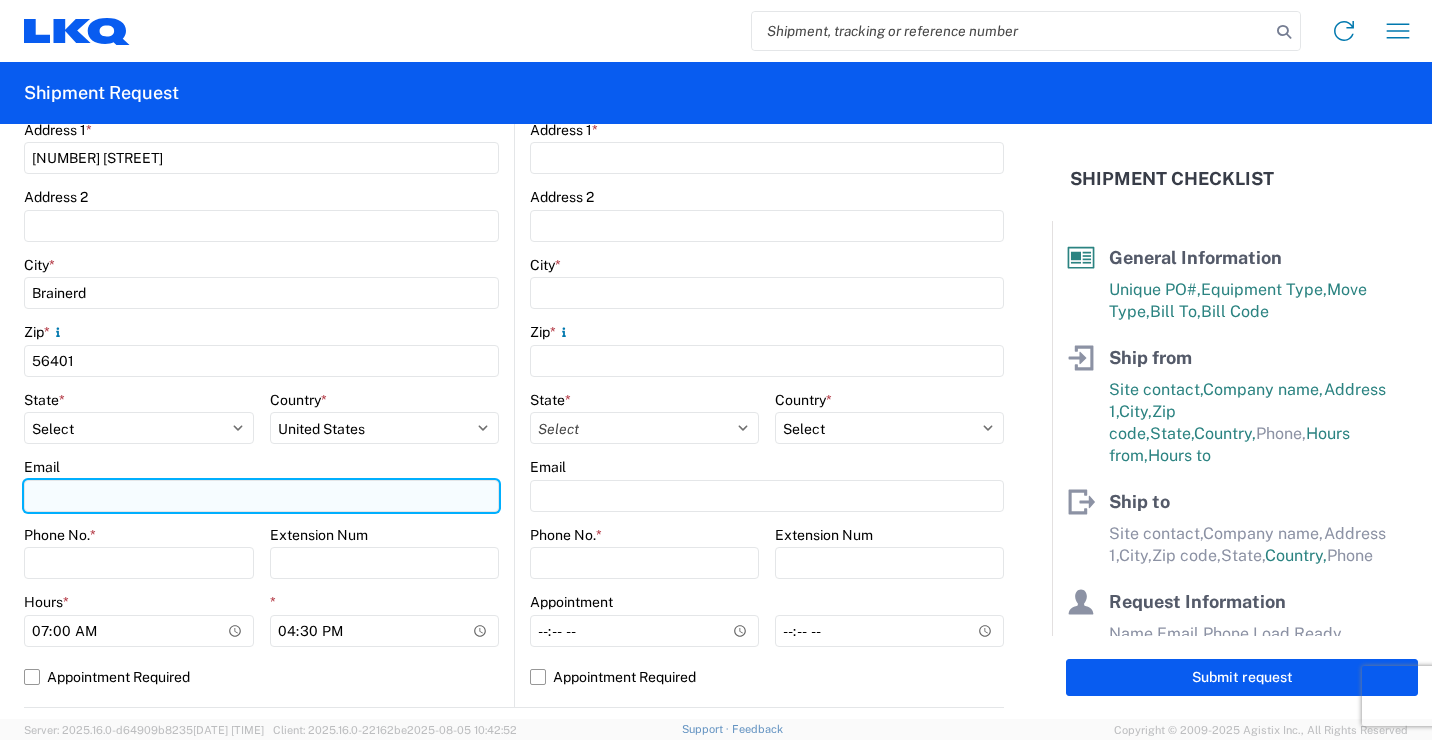 click on "Email" at bounding box center (261, 496) 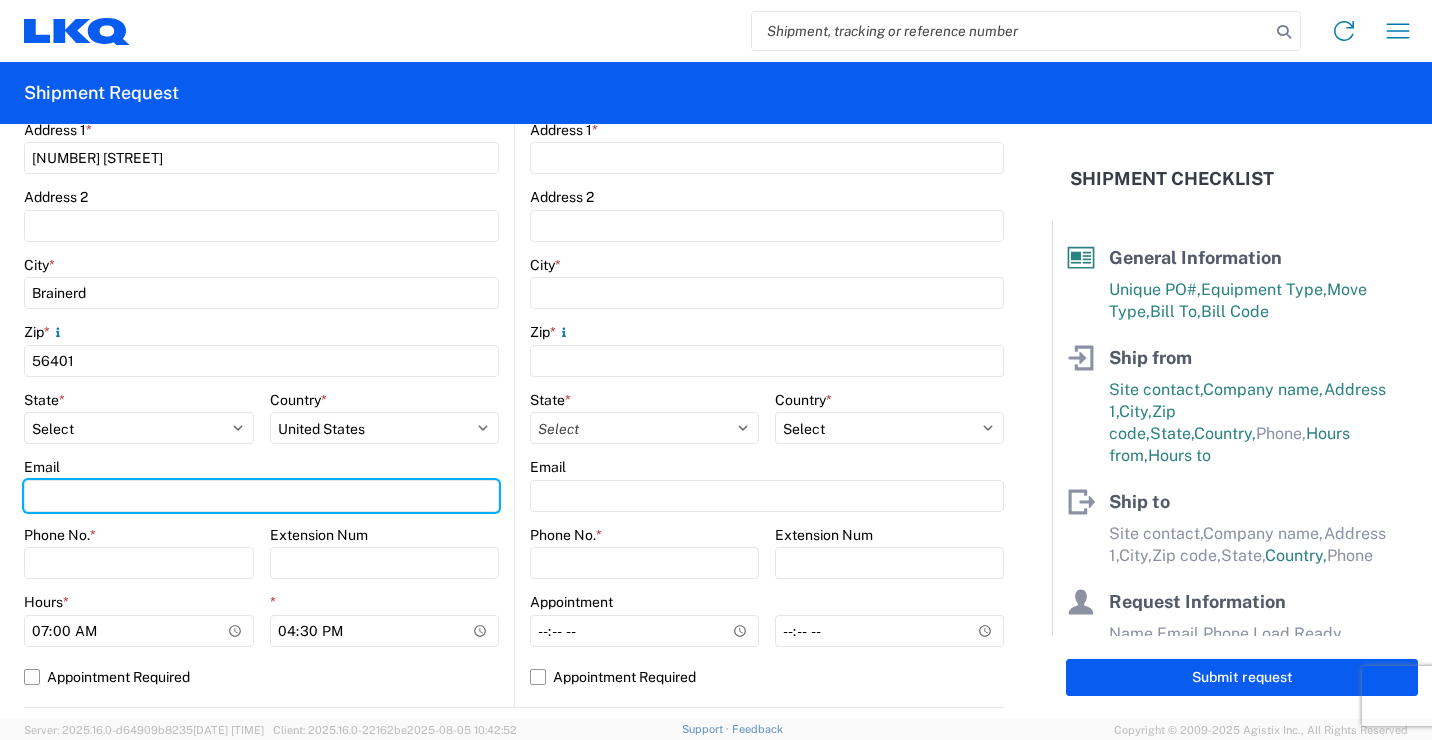 type on "[EMAIL]" 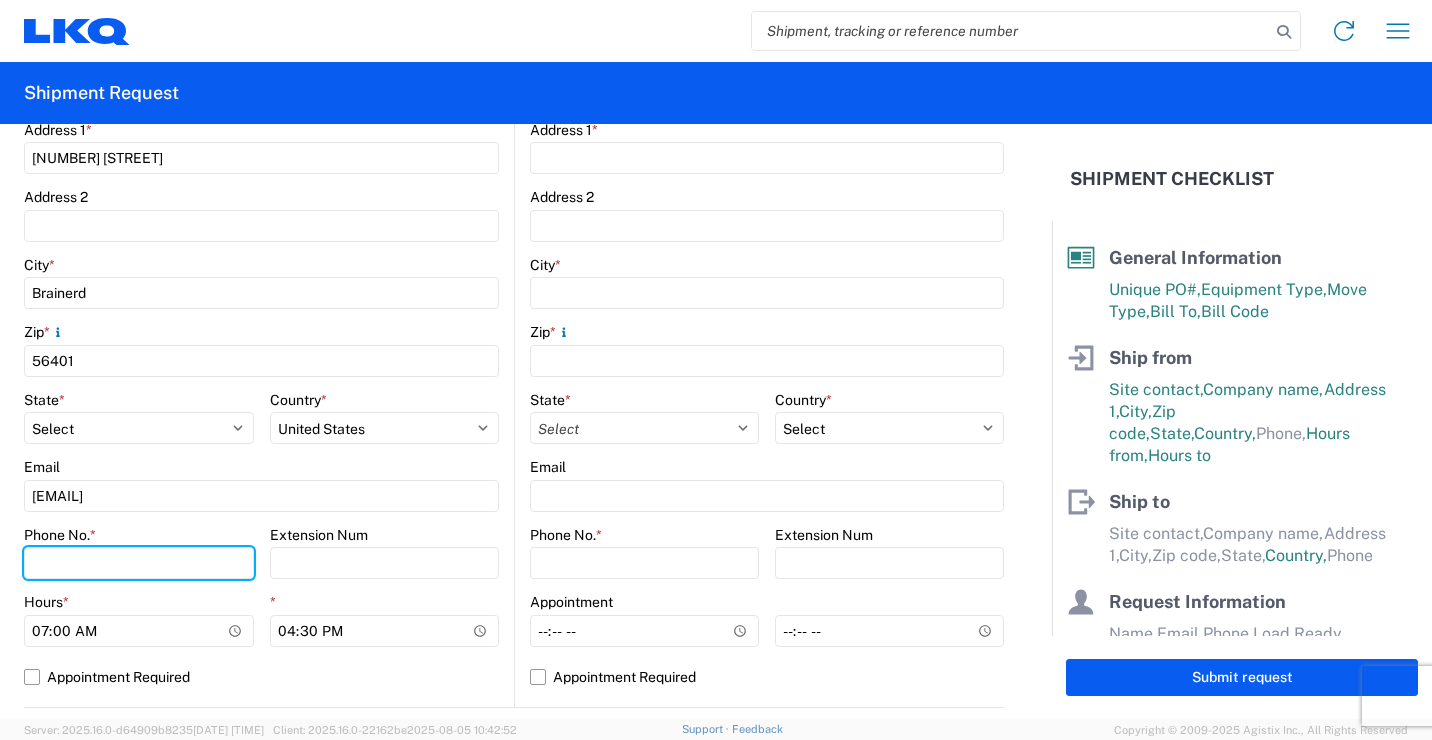 type on "[NUMBER]" 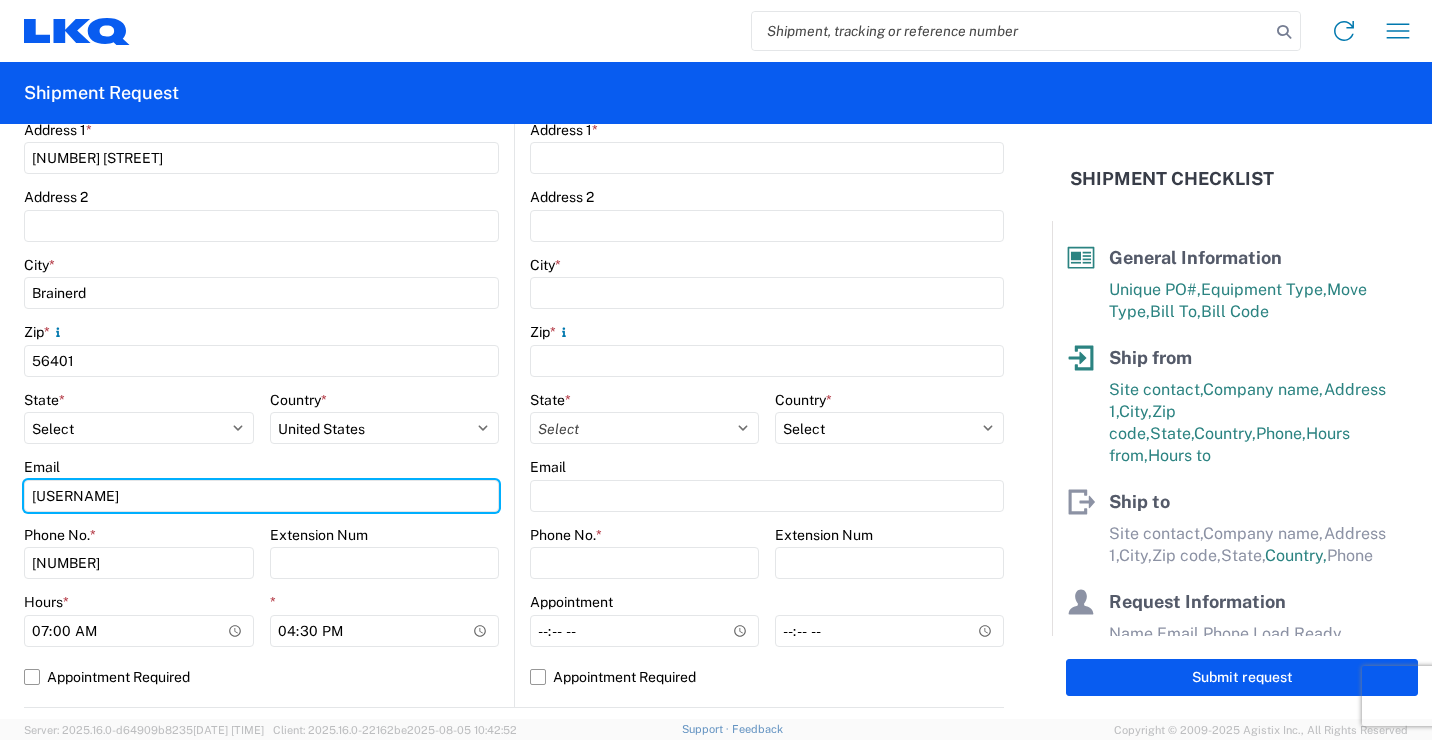 type on "r" 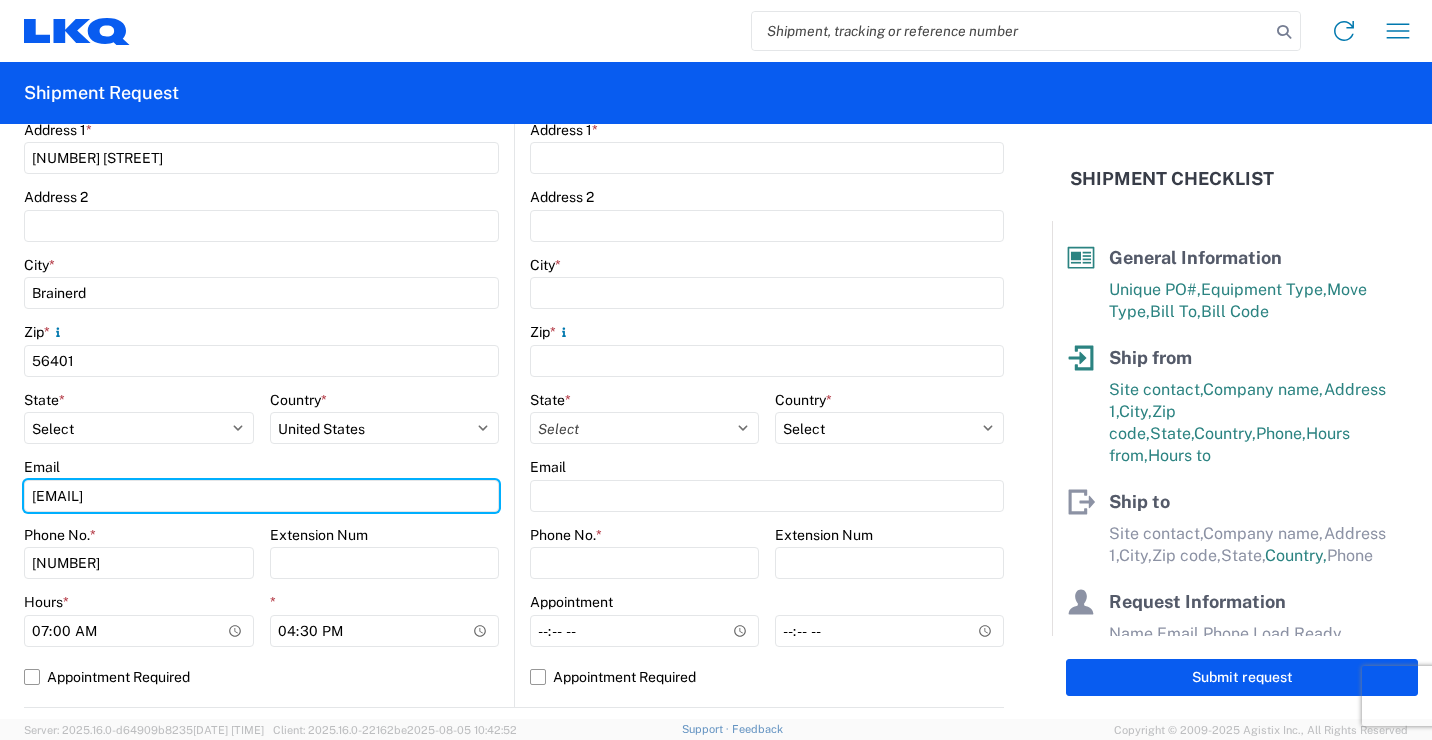 type on "[EMAIL]" 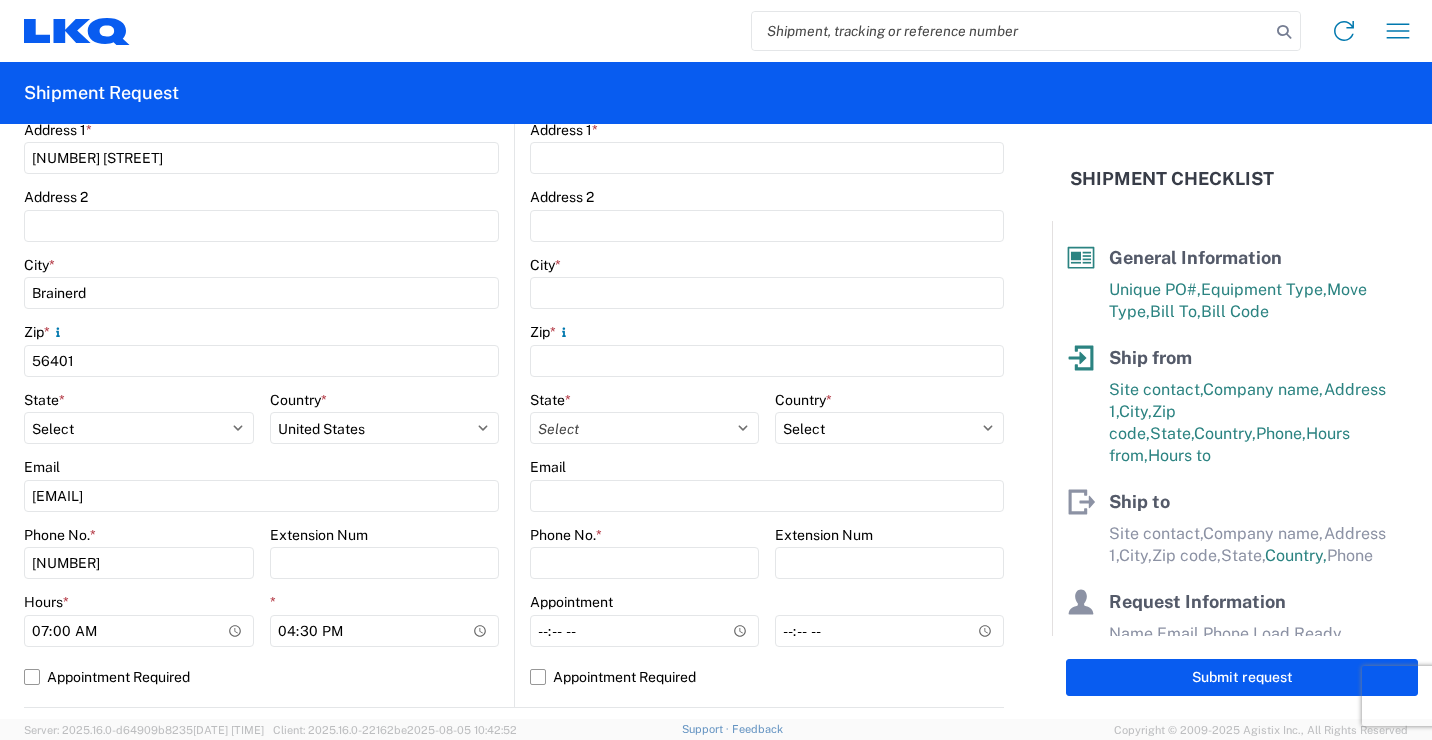 click on "Extension Num" 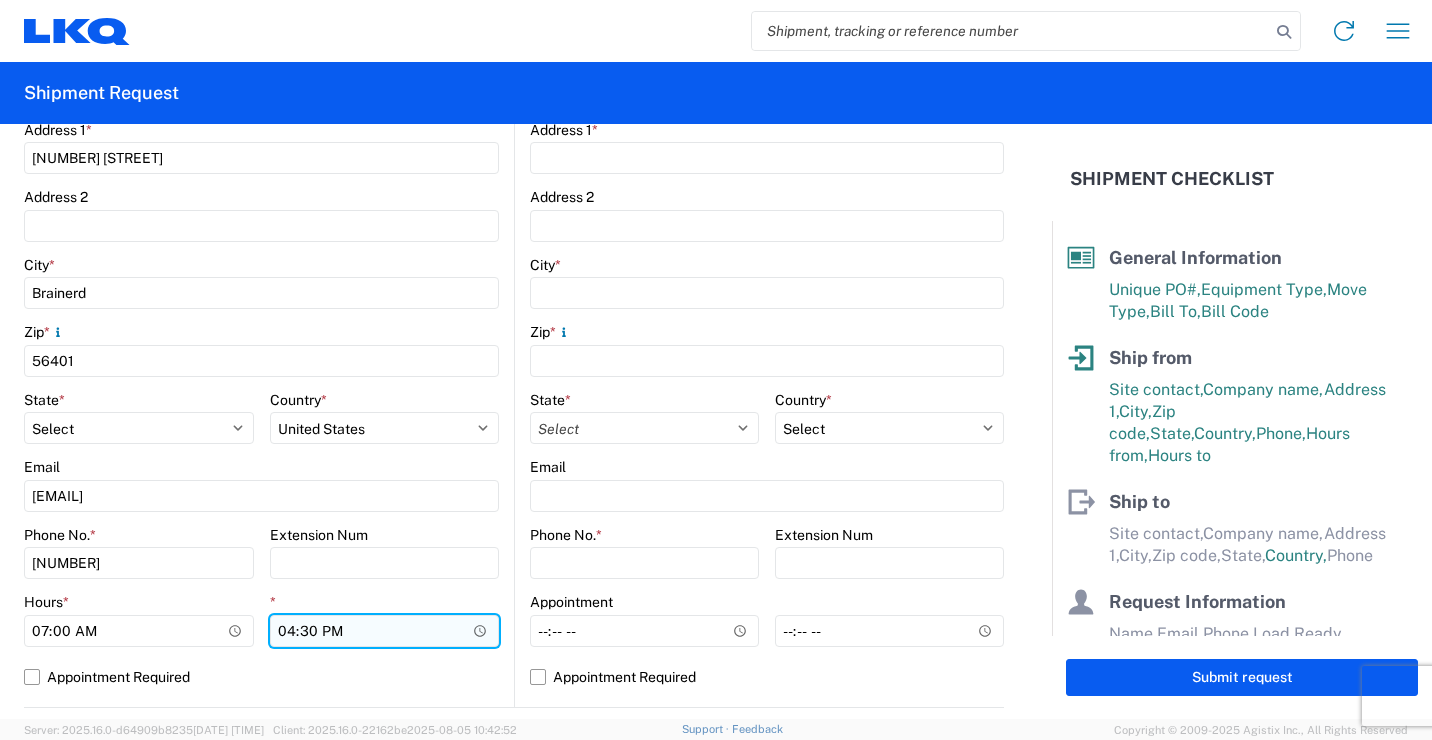 click on "16:30" at bounding box center [385, 631] 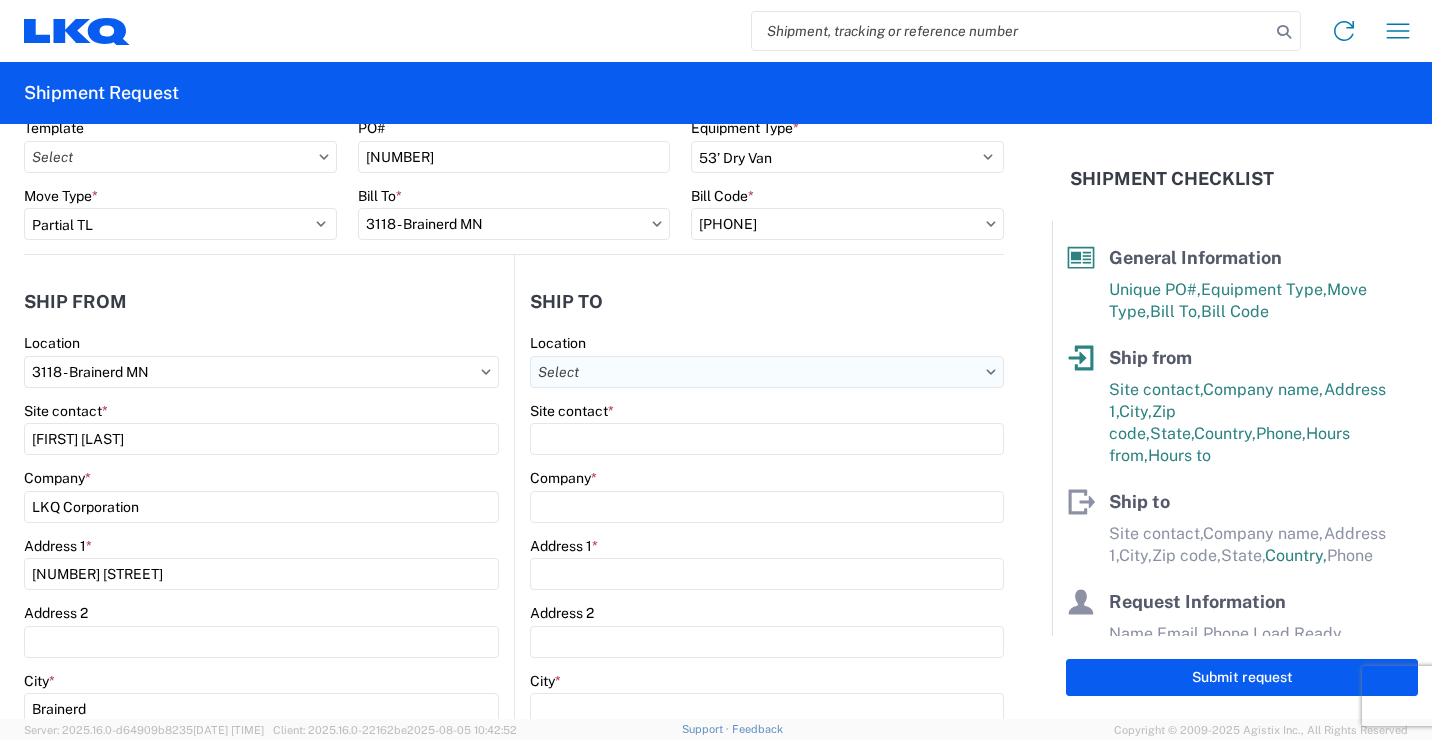 scroll, scrollTop: 0, scrollLeft: 0, axis: both 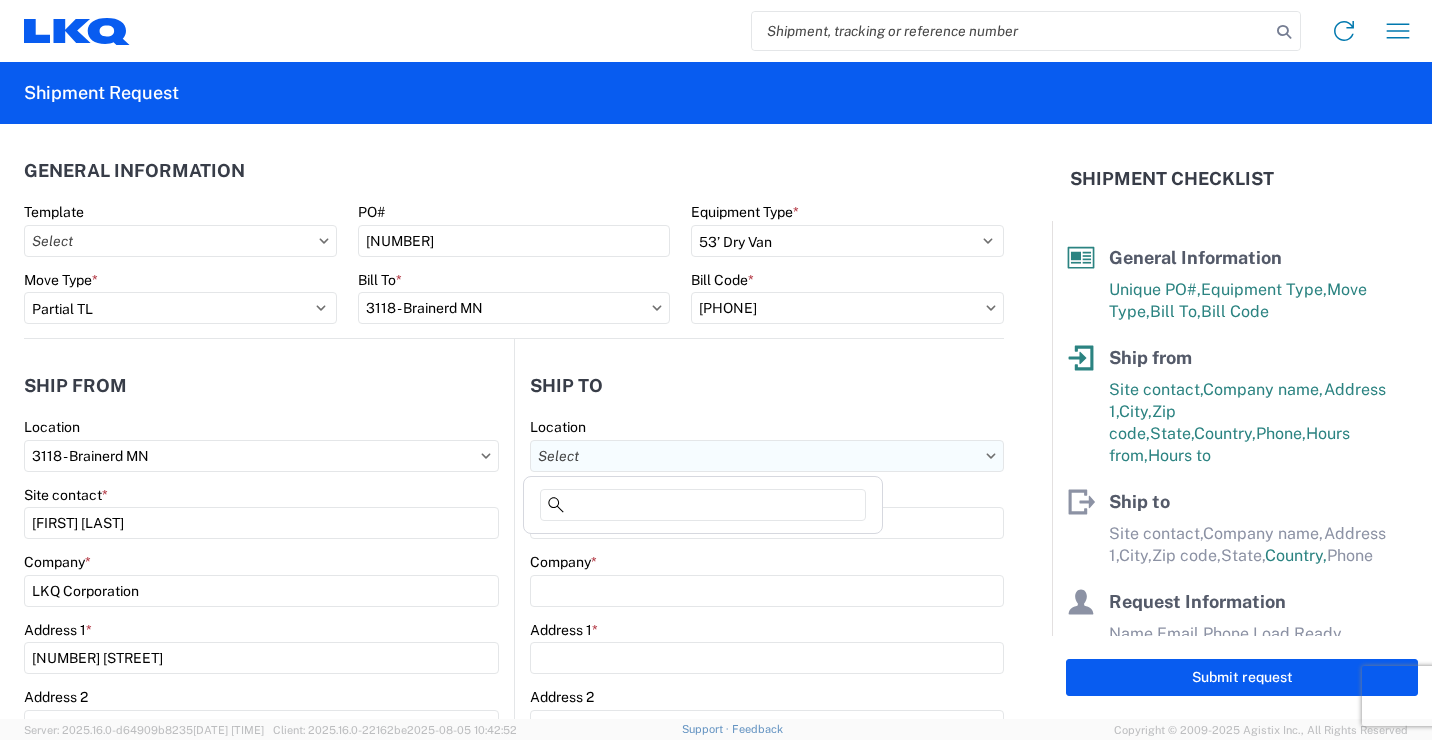 click on "Location" at bounding box center [767, 456] 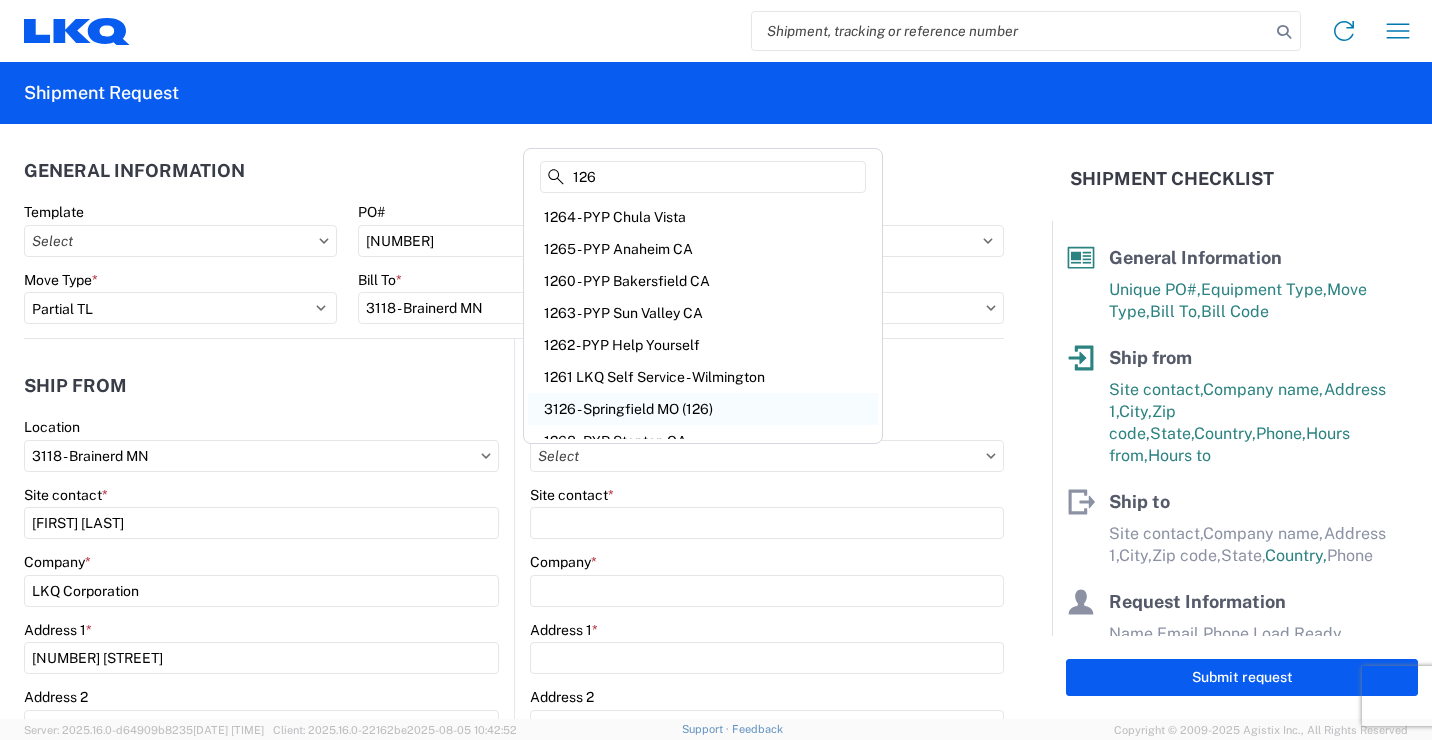 type on "126" 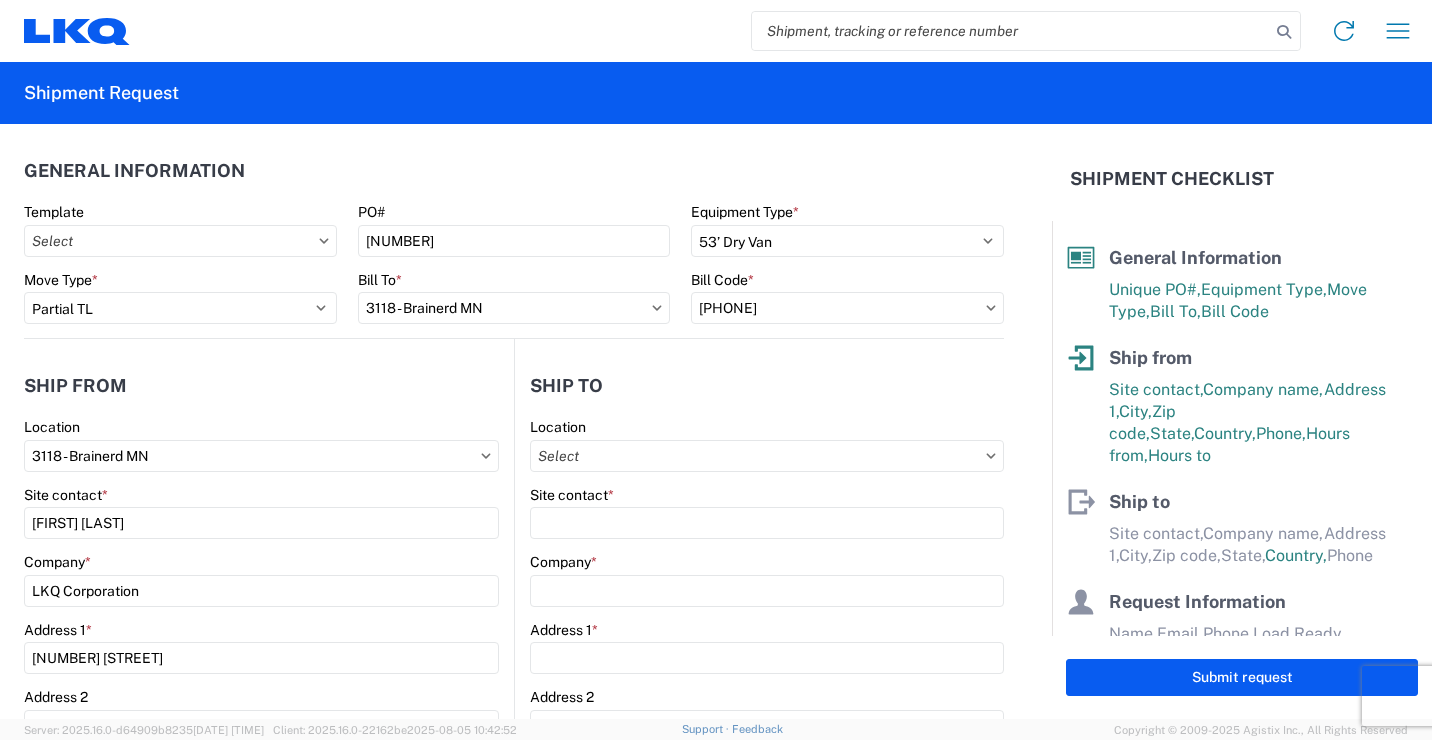 type on "3126 - Springfield MO (126)" 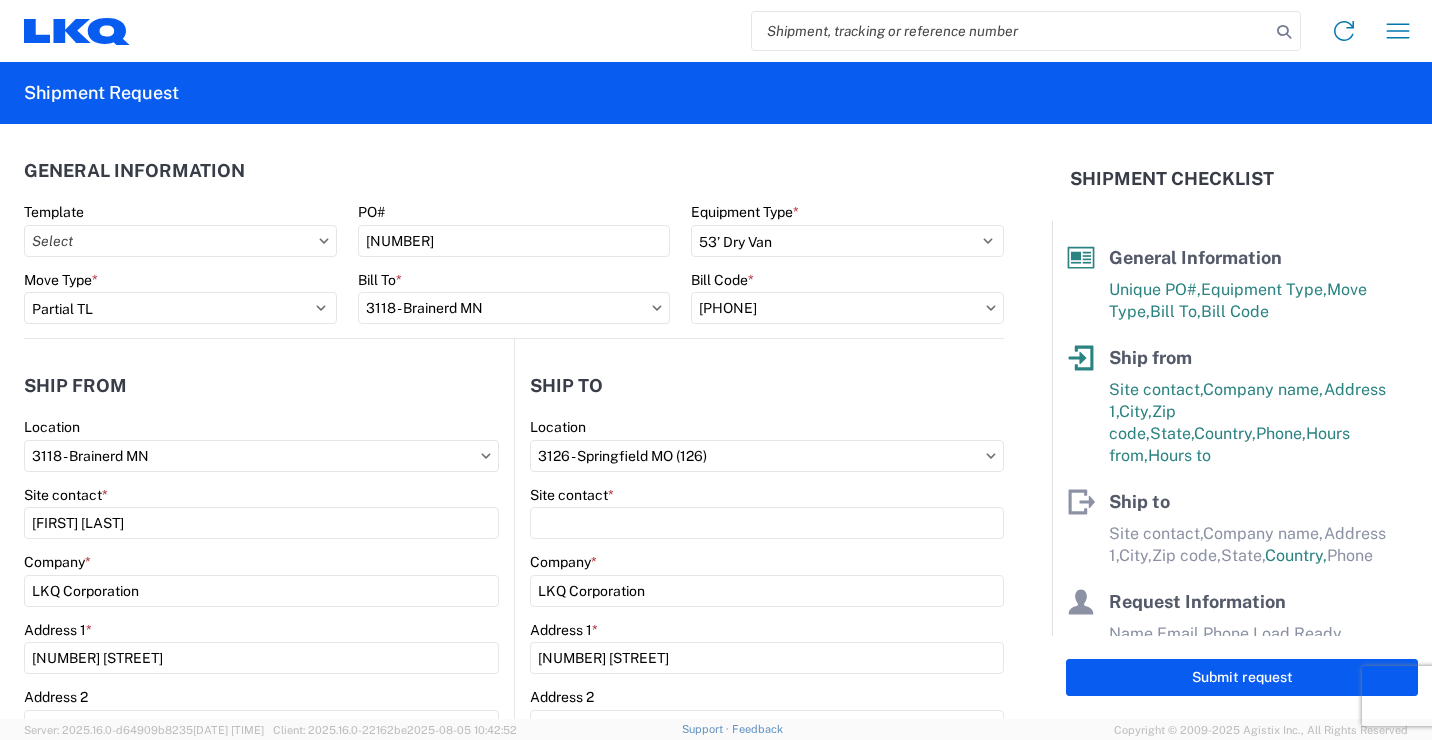 select on "US" 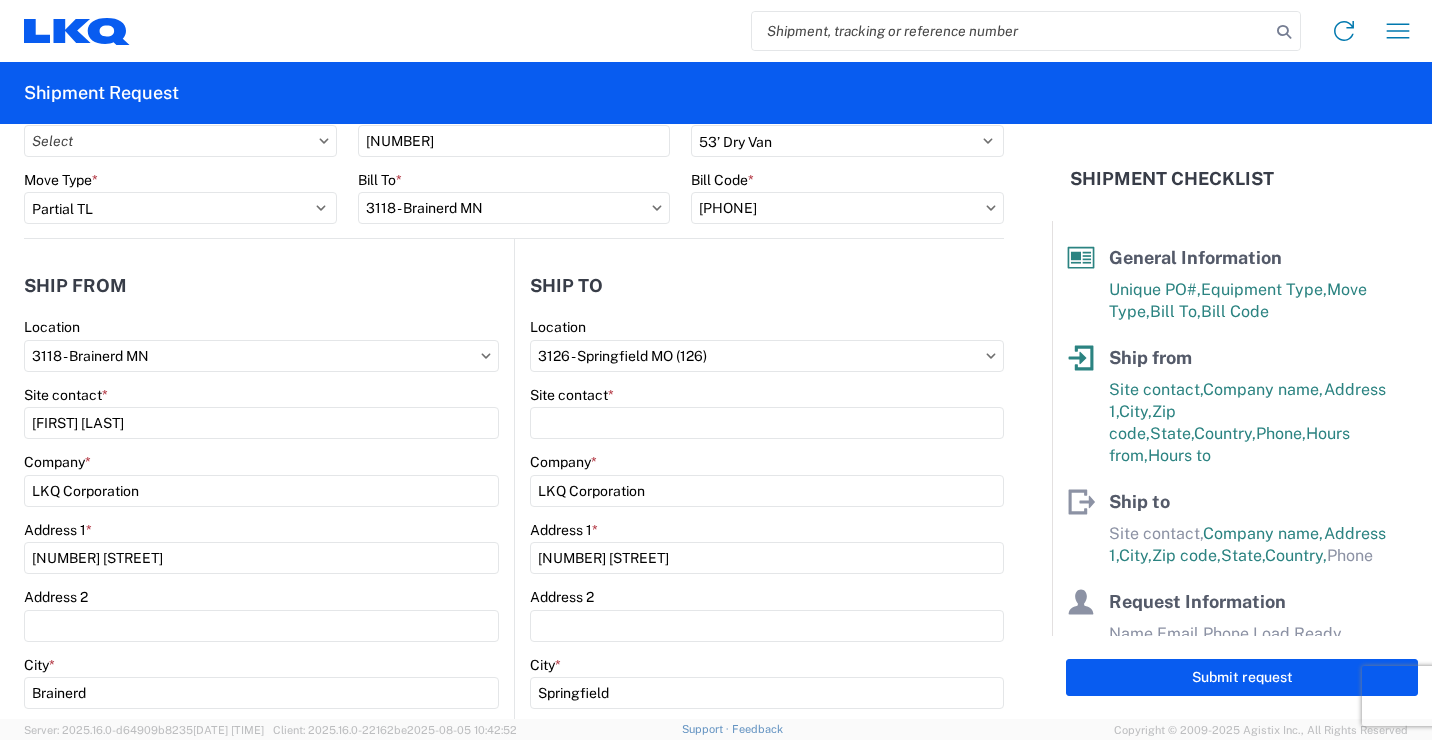 scroll, scrollTop: 200, scrollLeft: 0, axis: vertical 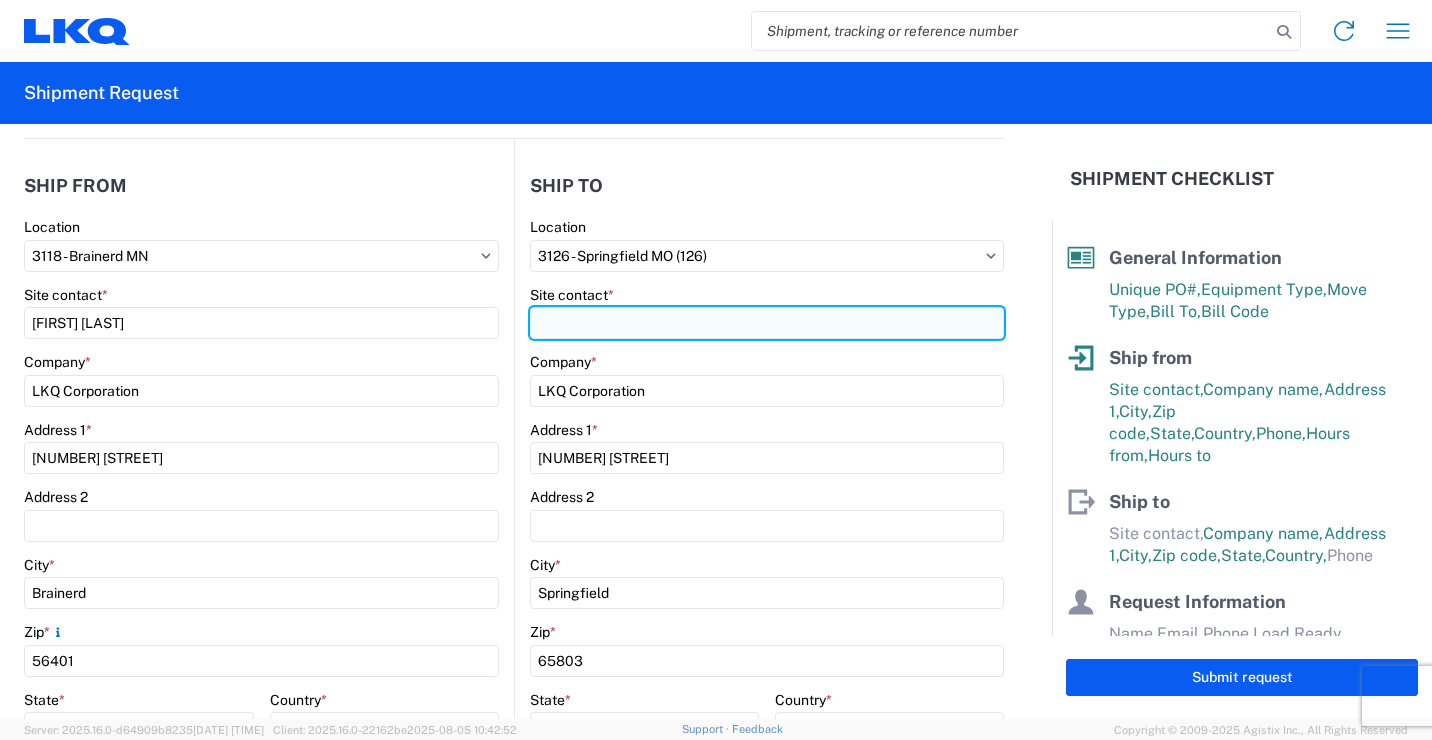 click on "Site contact  *" at bounding box center (767, 323) 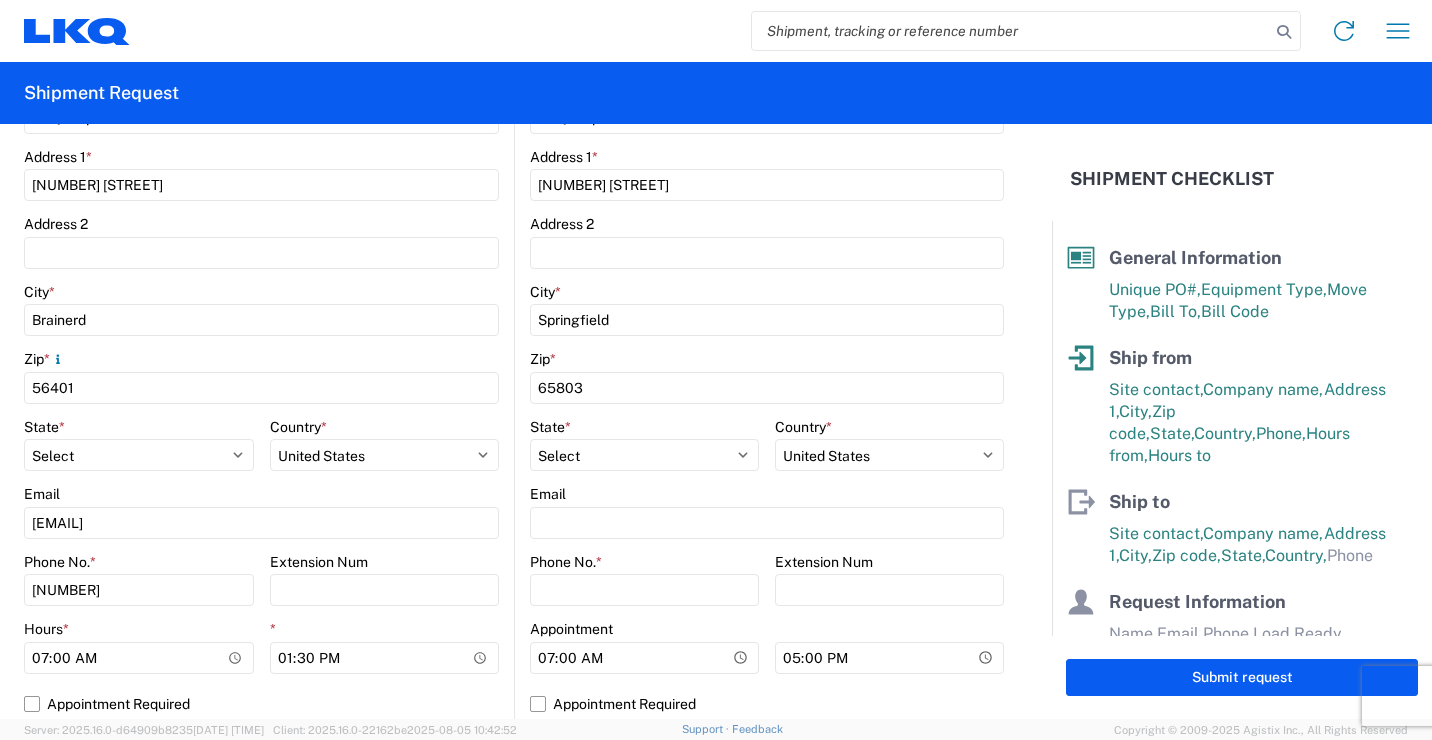 scroll, scrollTop: 500, scrollLeft: 0, axis: vertical 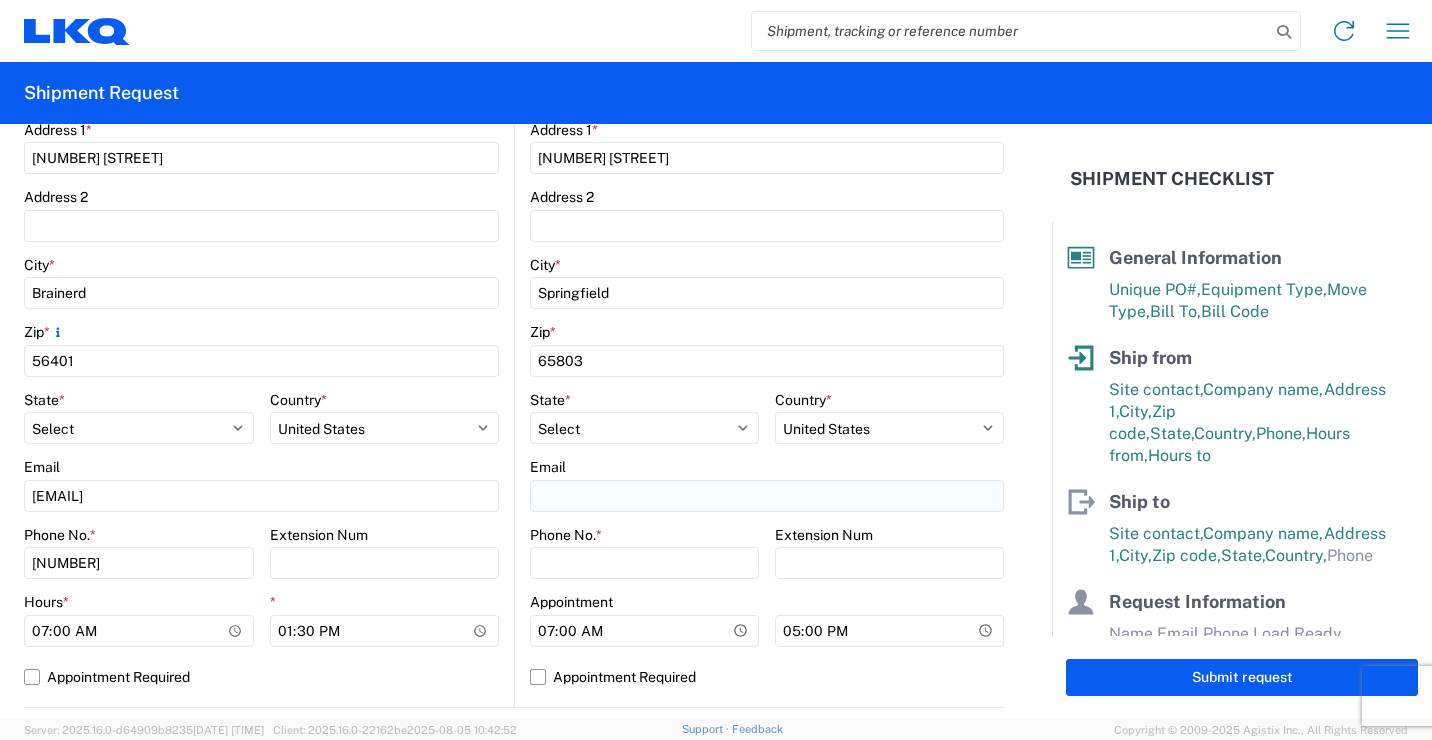 type on "[FIRST] [LAST]" 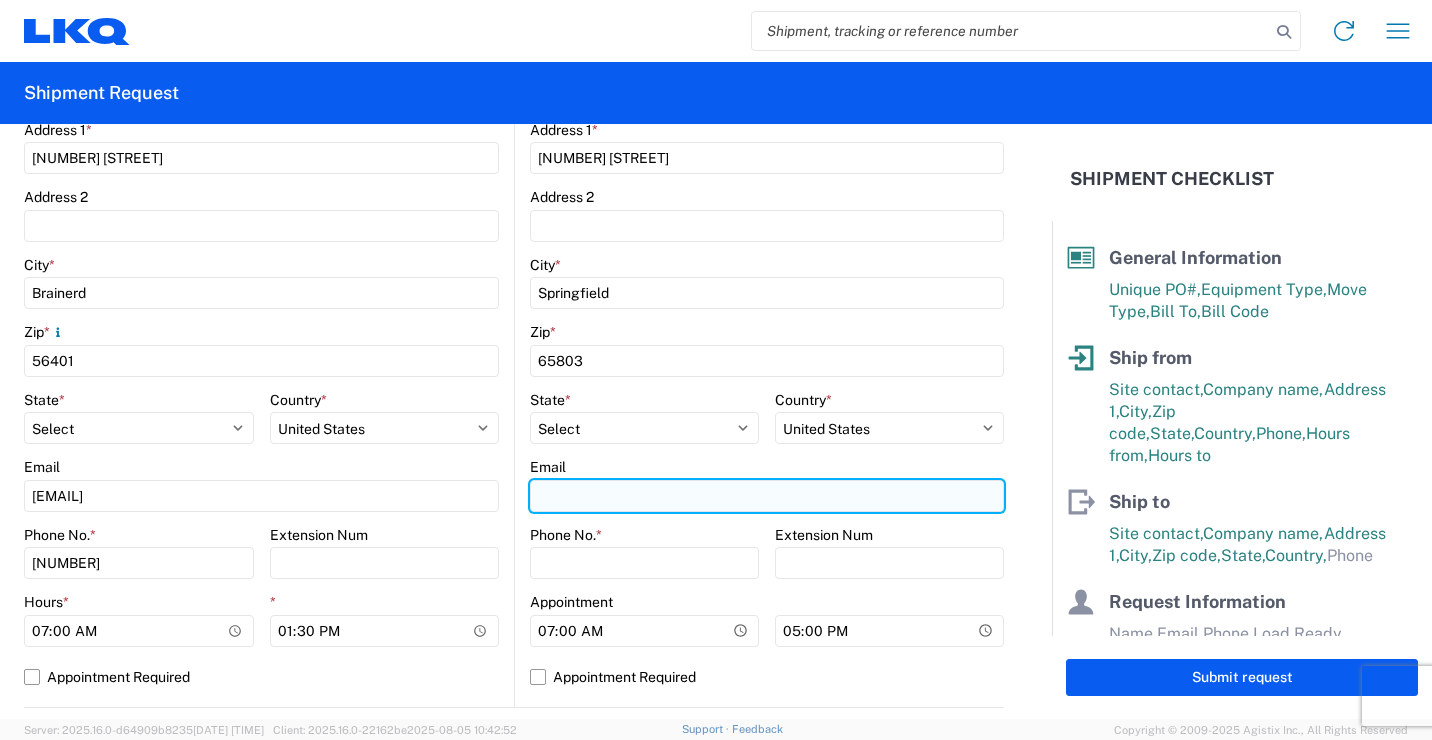 click on "Email" at bounding box center [767, 496] 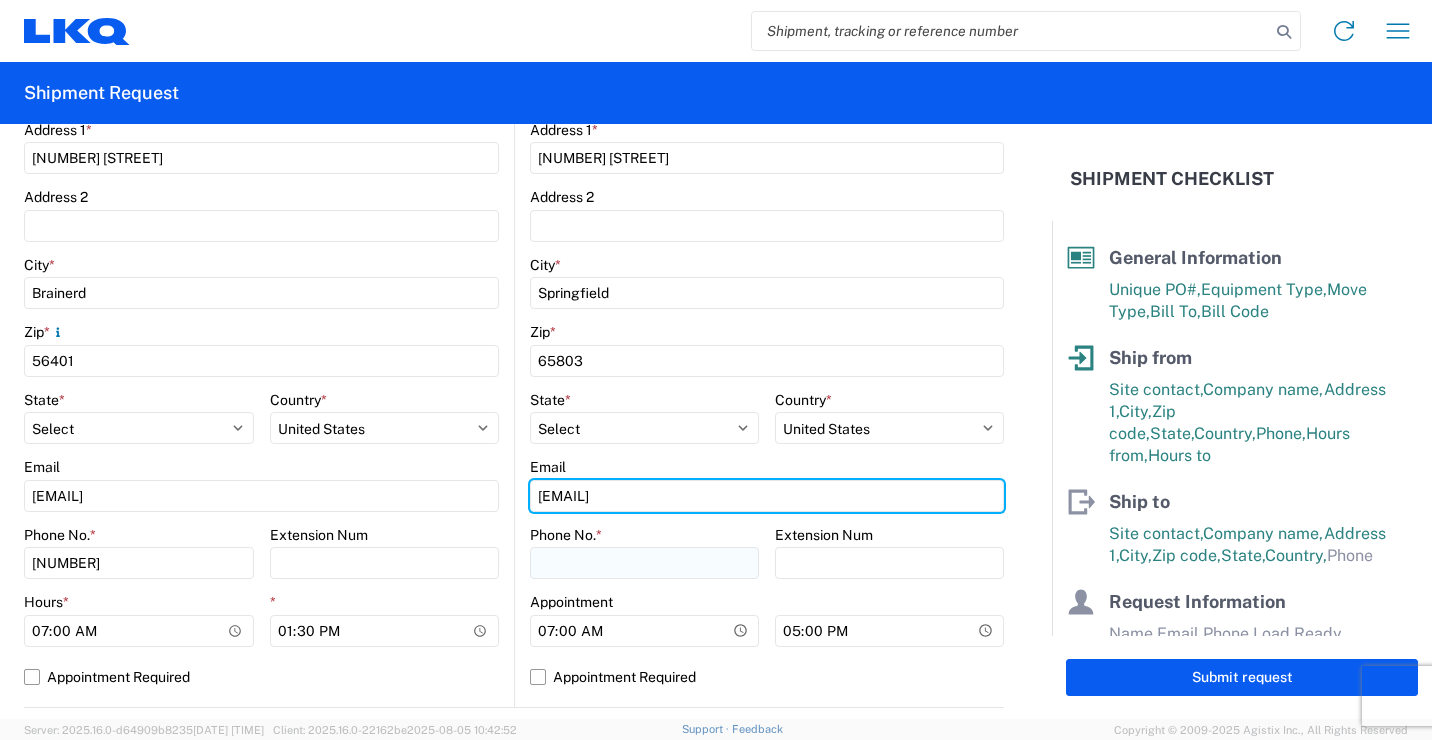 type on "[EMAIL]" 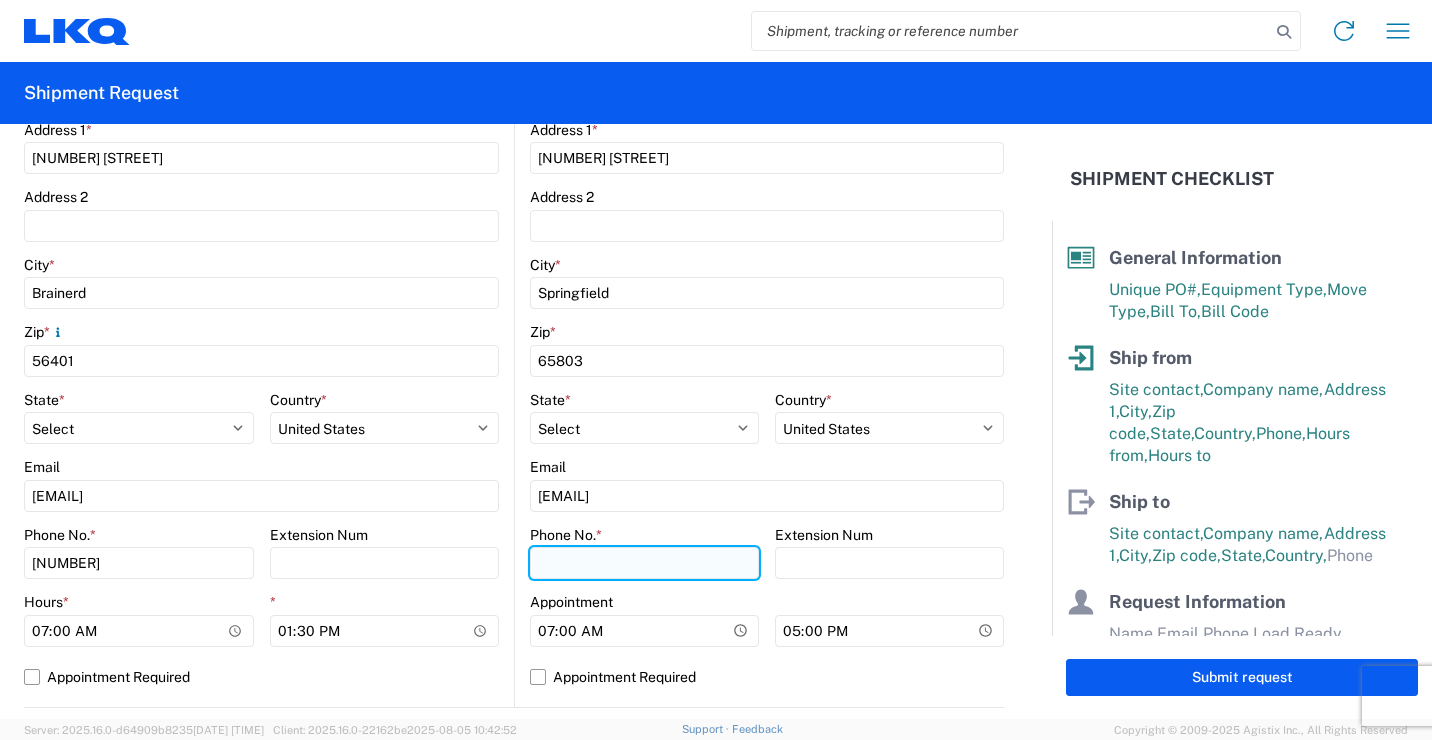 click on "Phone No.  *" at bounding box center (644, 563) 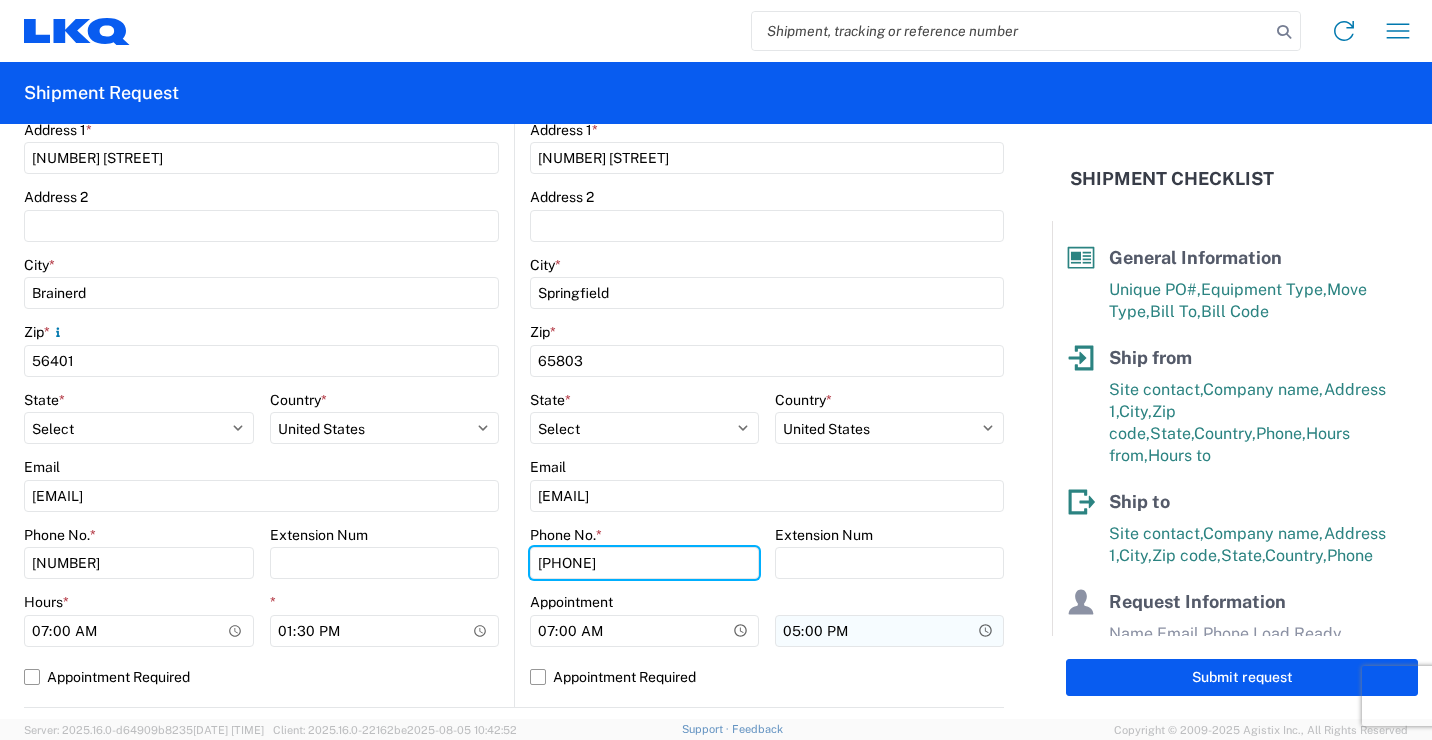 type on "[PHONE]" 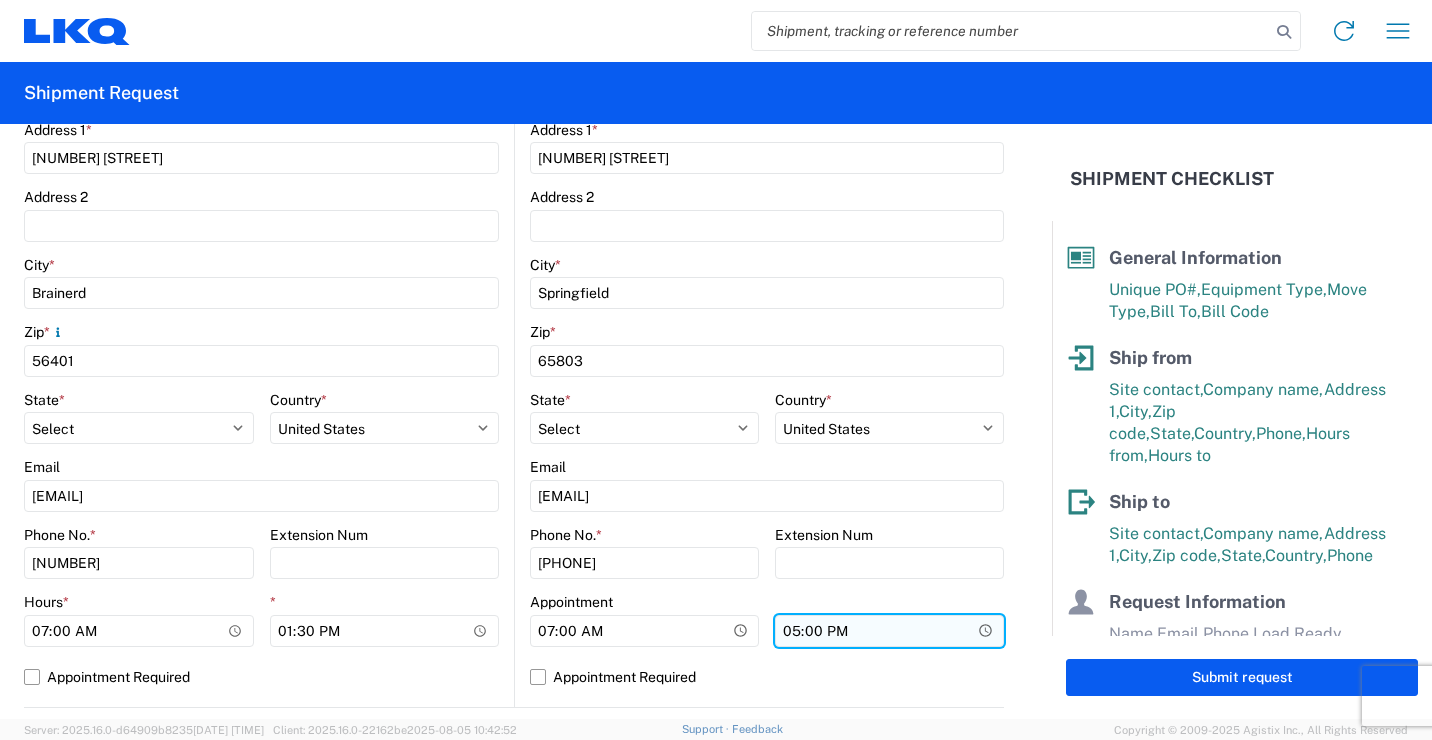 click on "17:00" at bounding box center (889, 631) 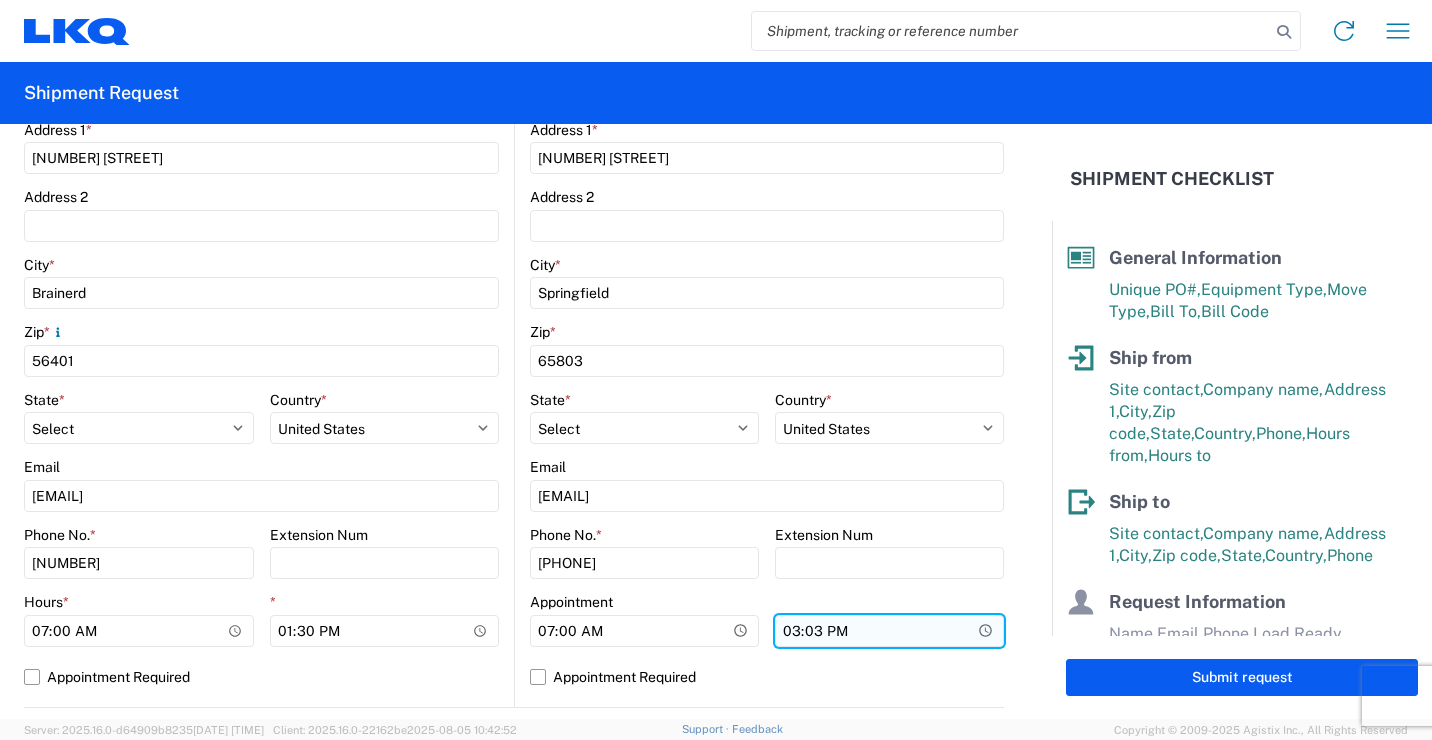 type on "15:30" 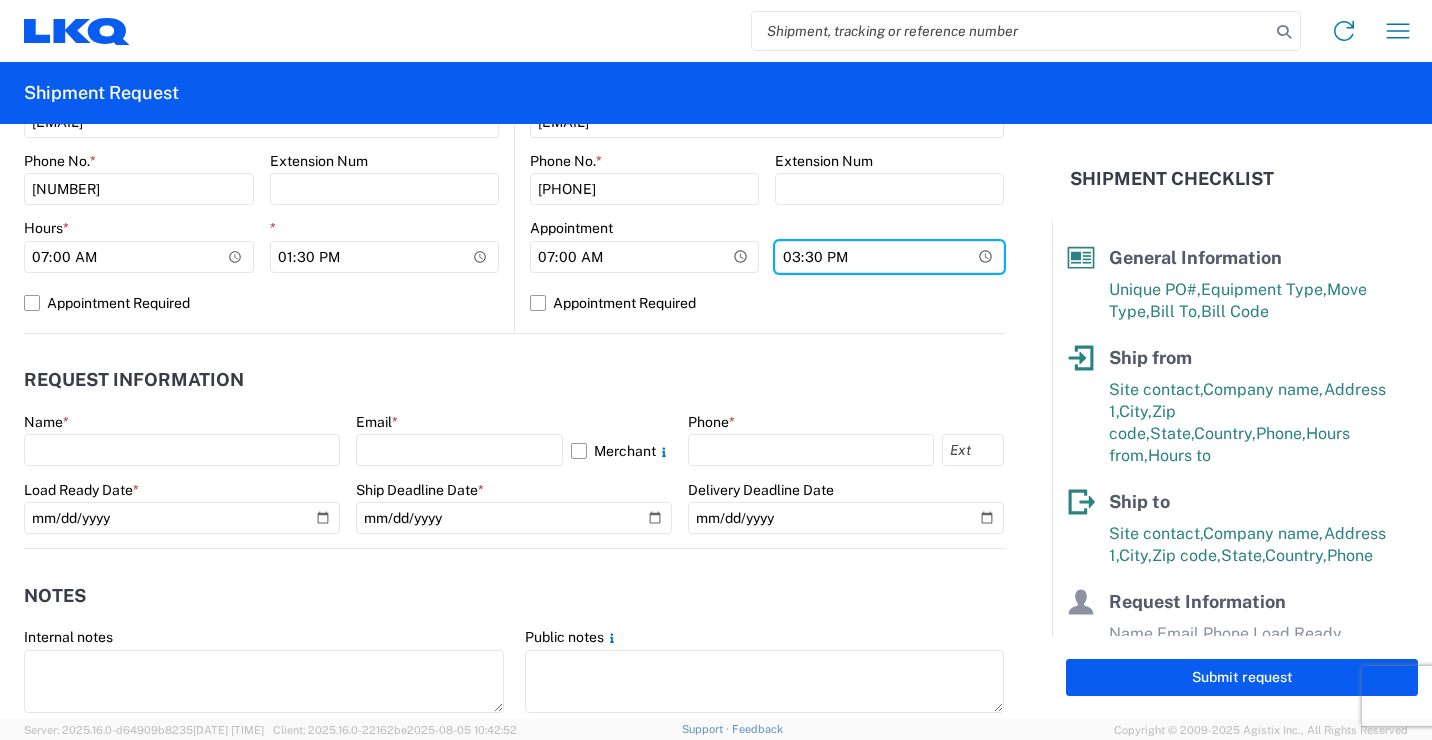 scroll, scrollTop: 900, scrollLeft: 0, axis: vertical 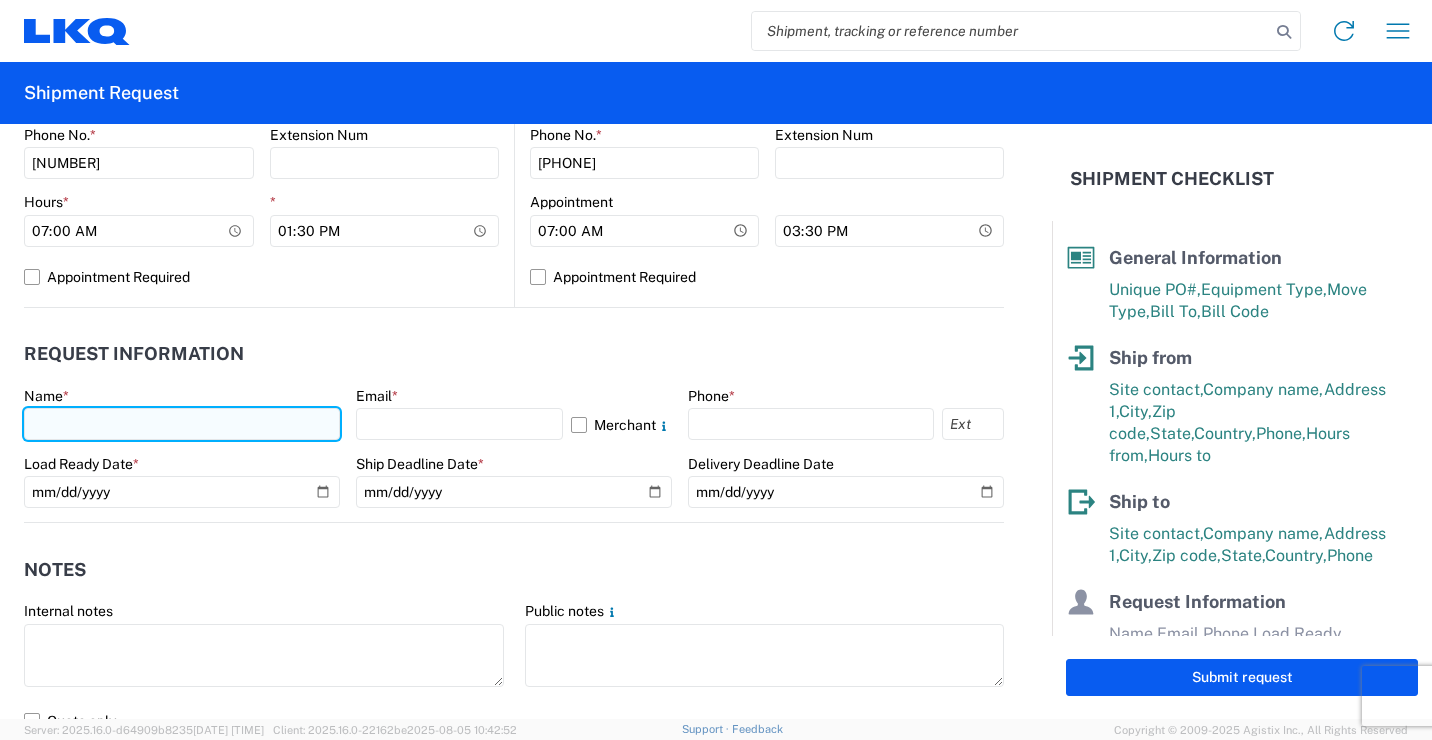 click 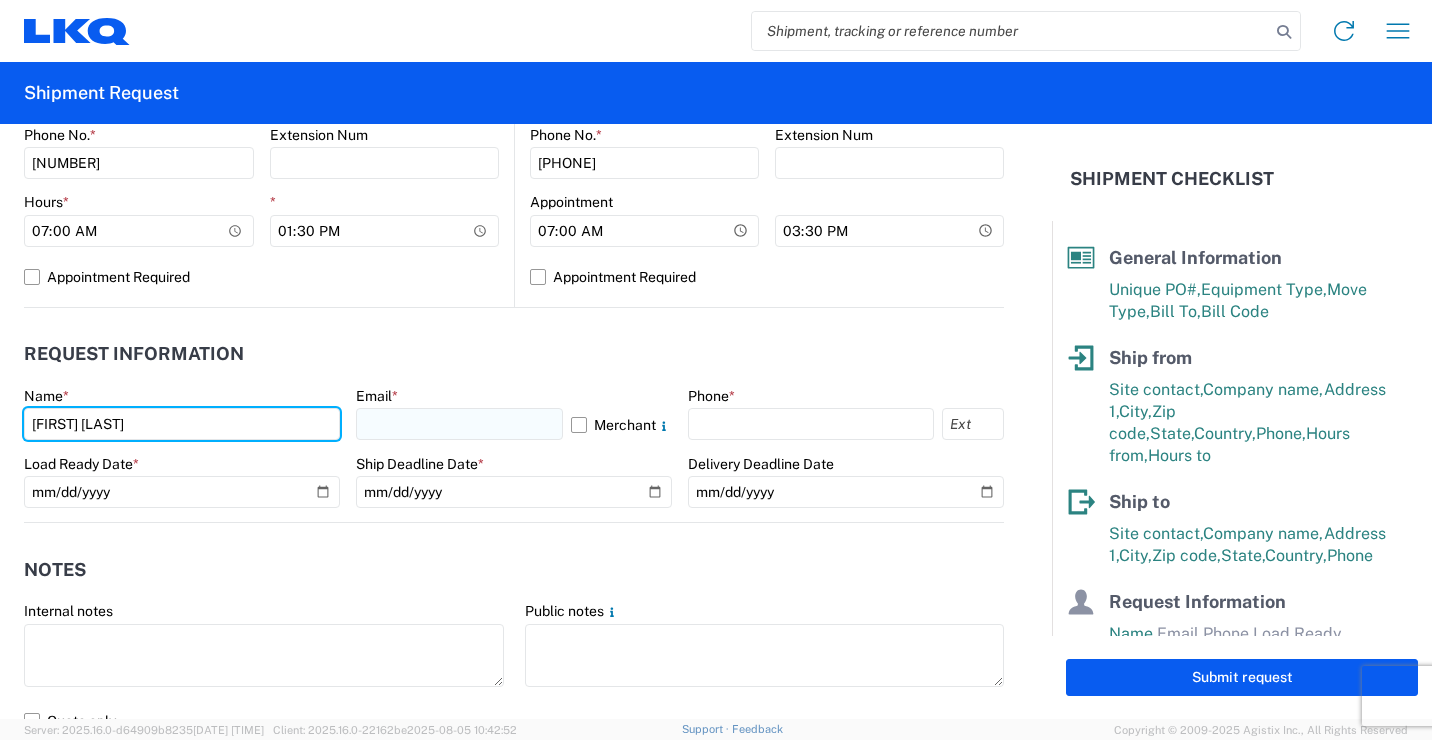 type on "[FIRST] [LAST]" 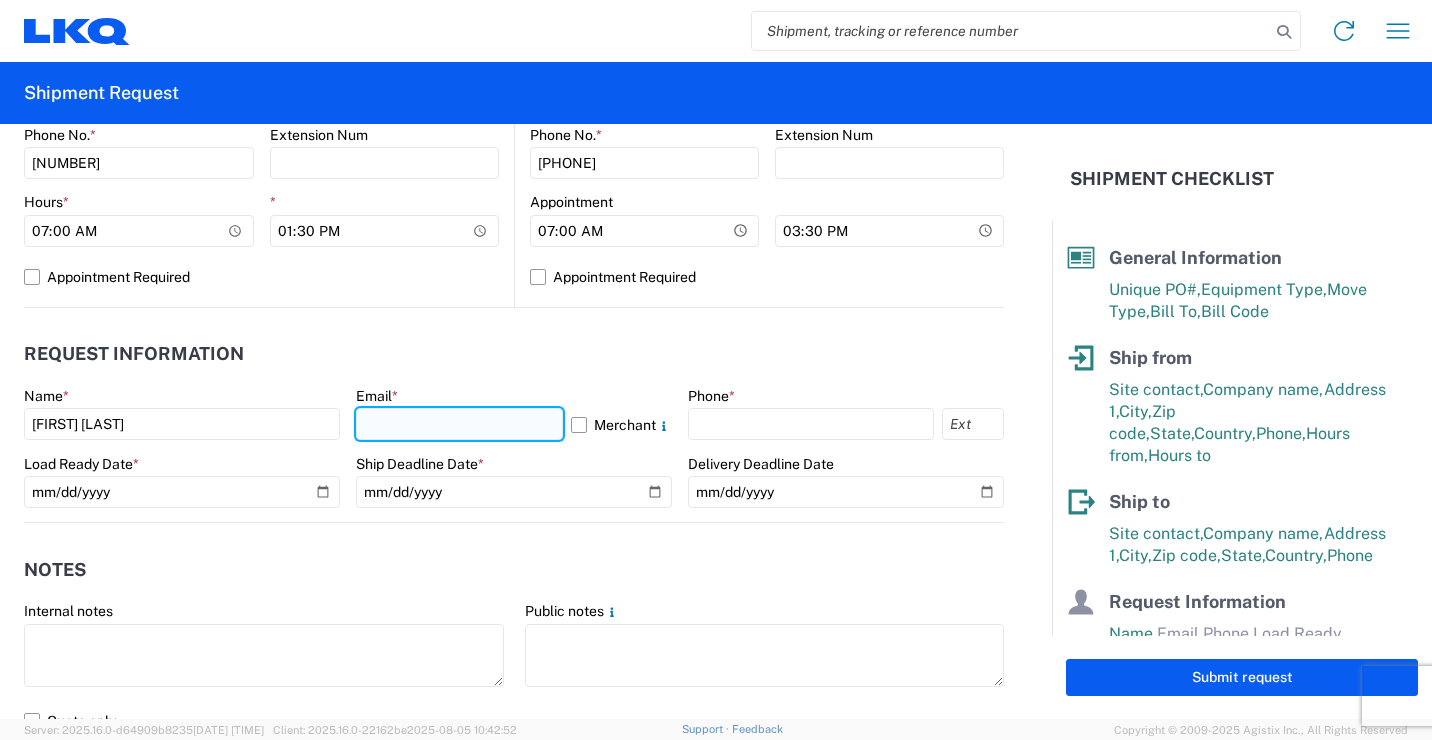 click 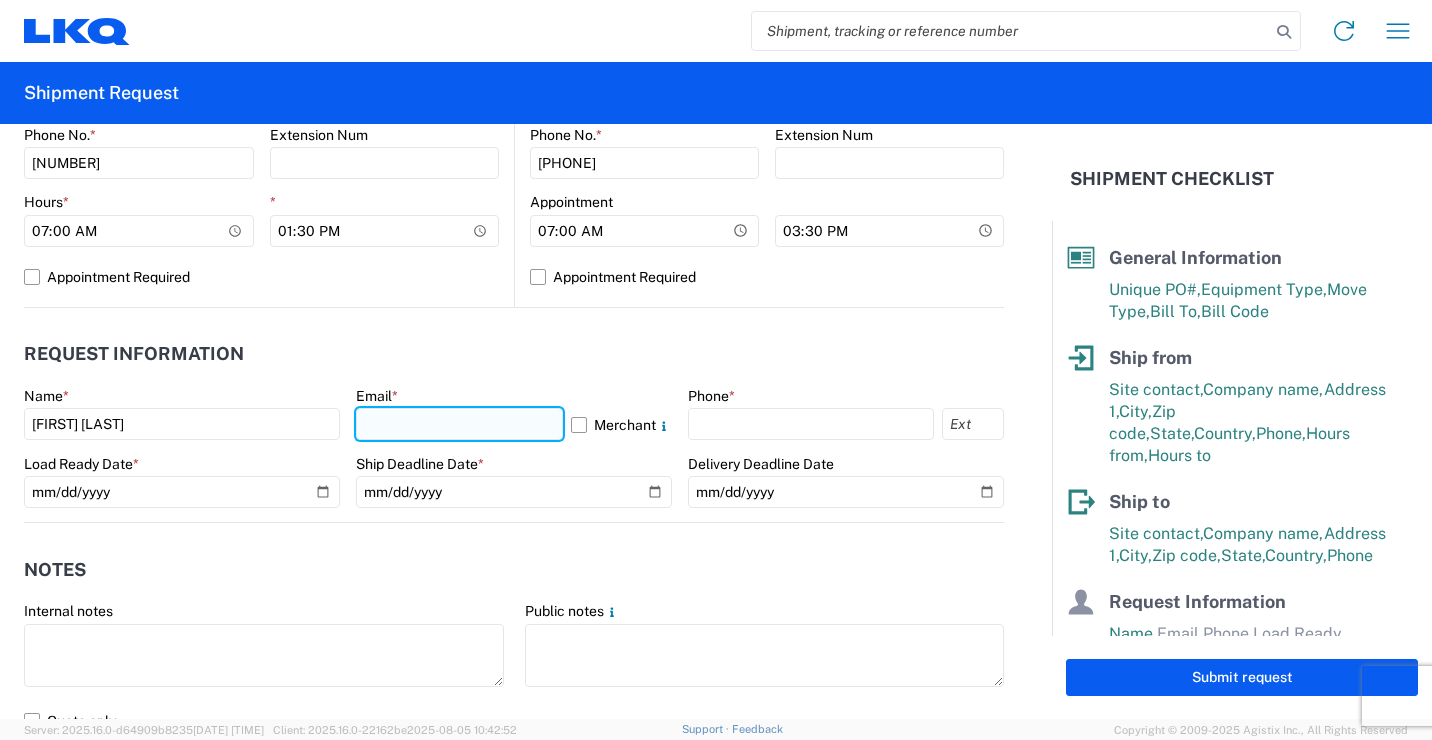 type on "[EMAIL]" 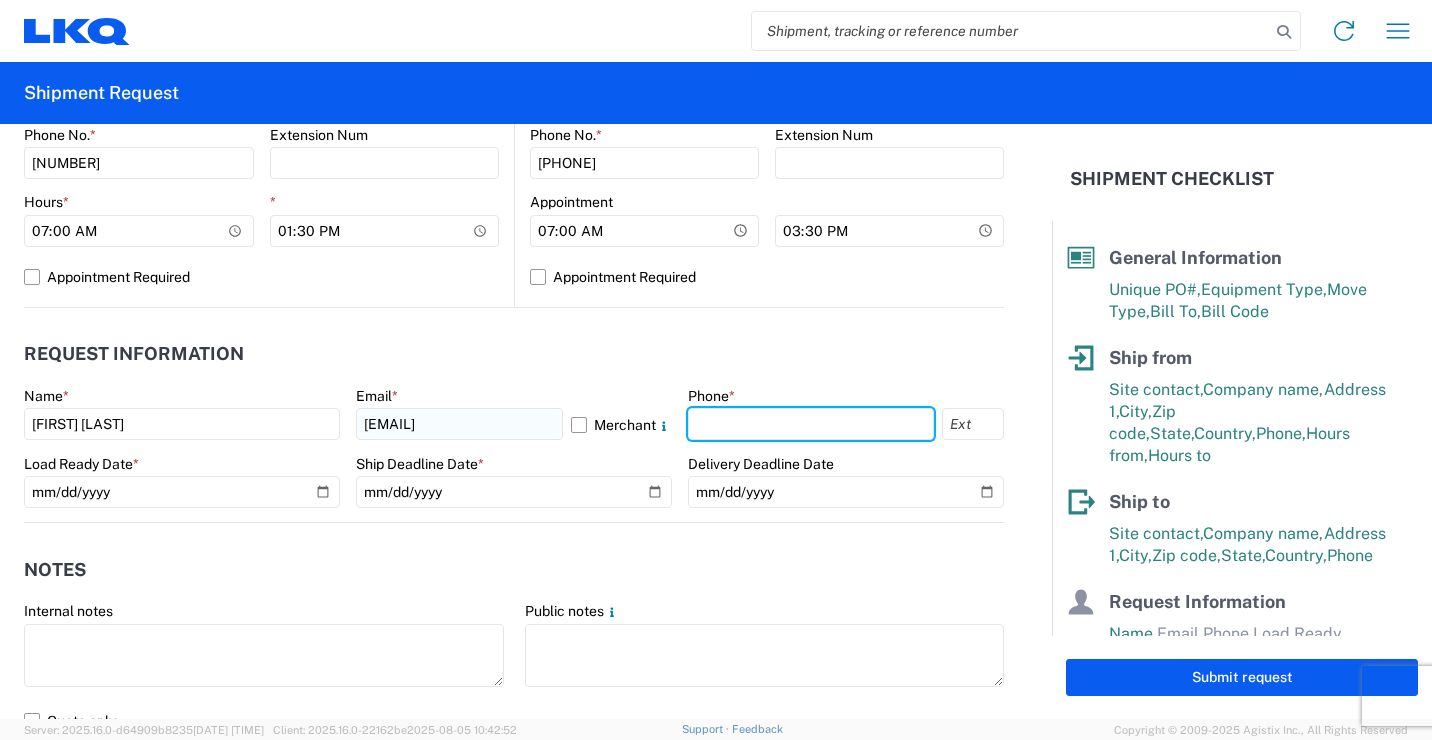 type on "[NUMBER]" 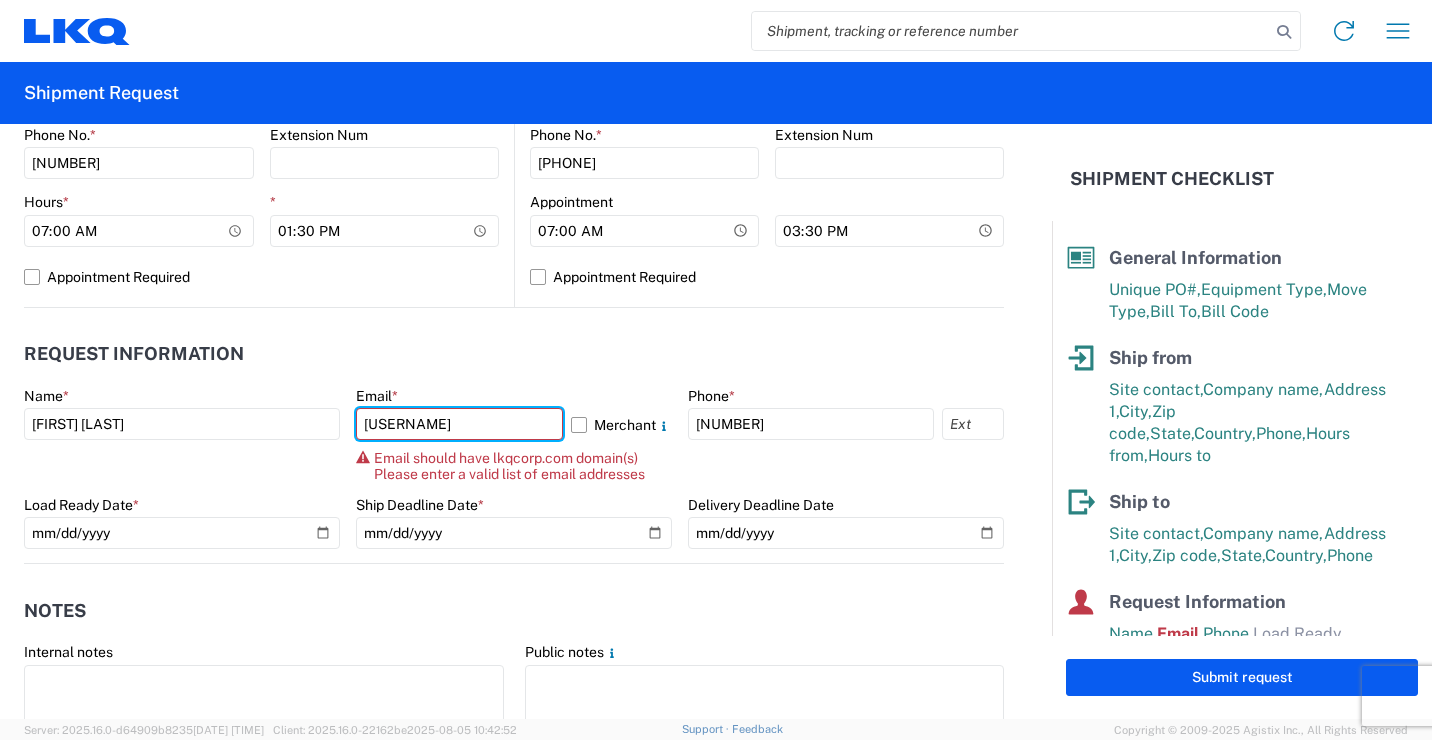 type on "r" 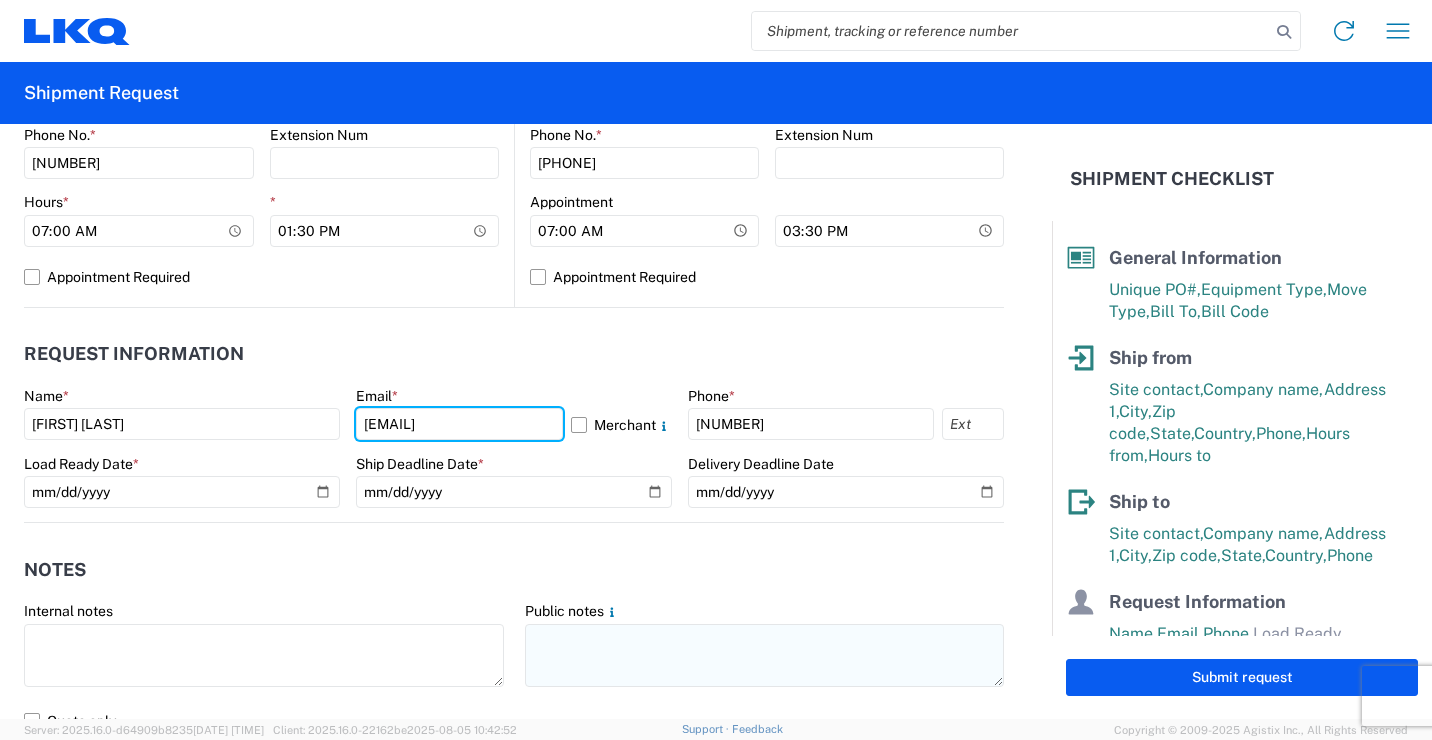 type on "[EMAIL]" 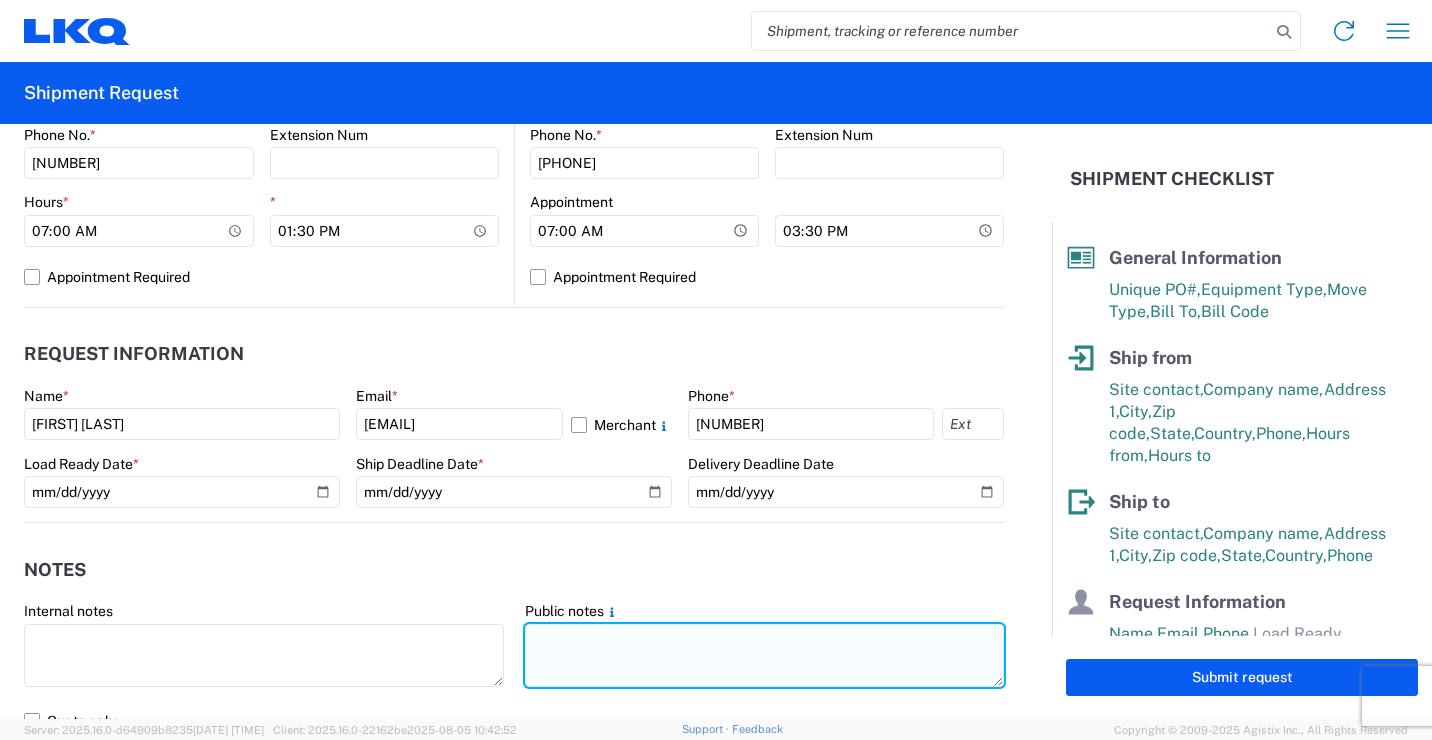 click 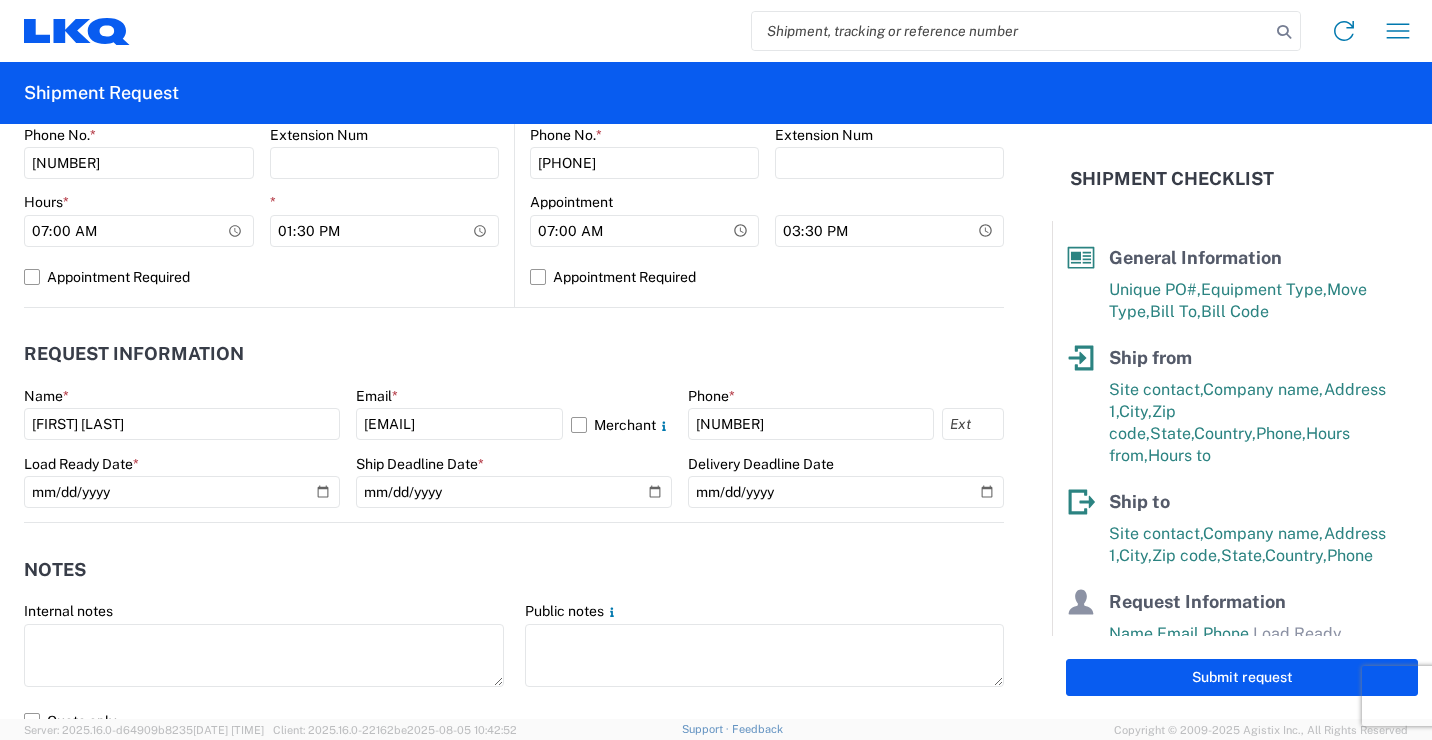 click on "Notes" 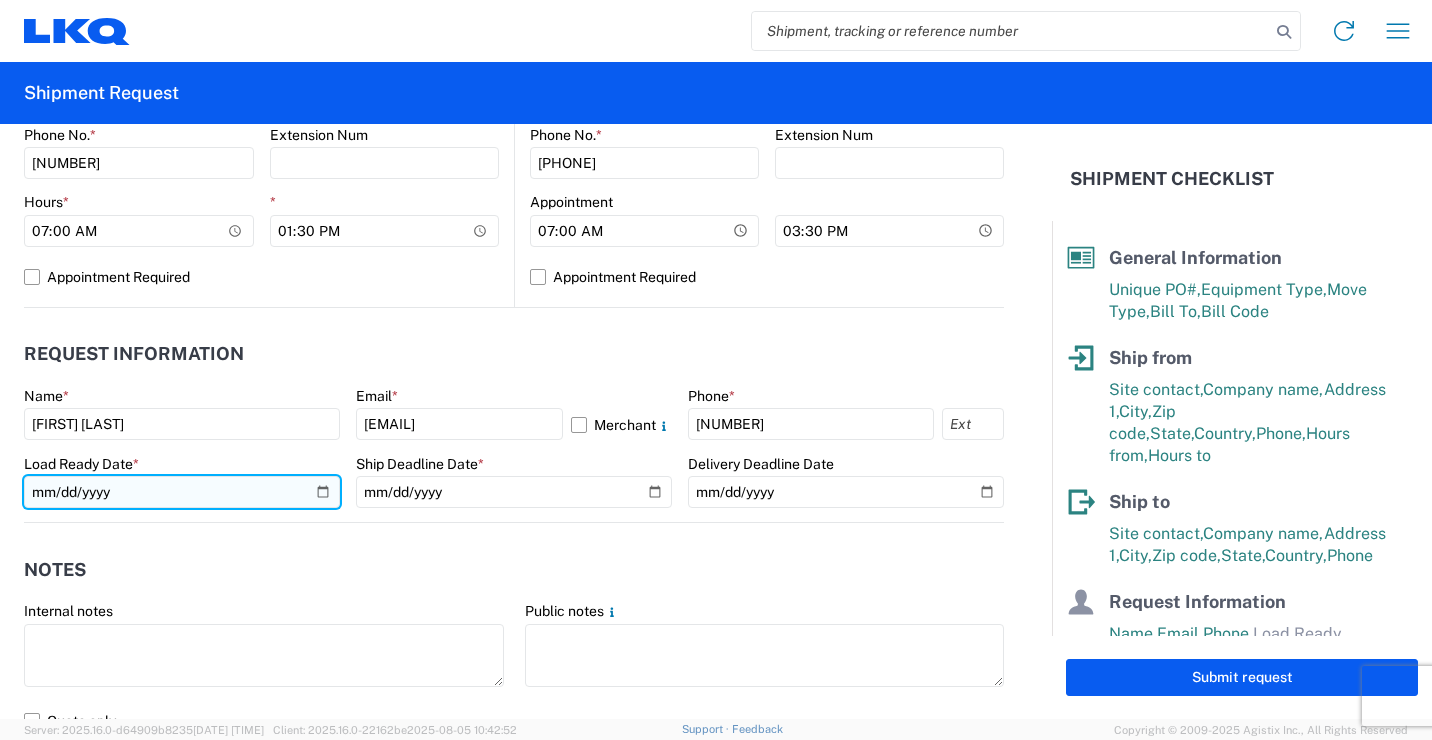 click 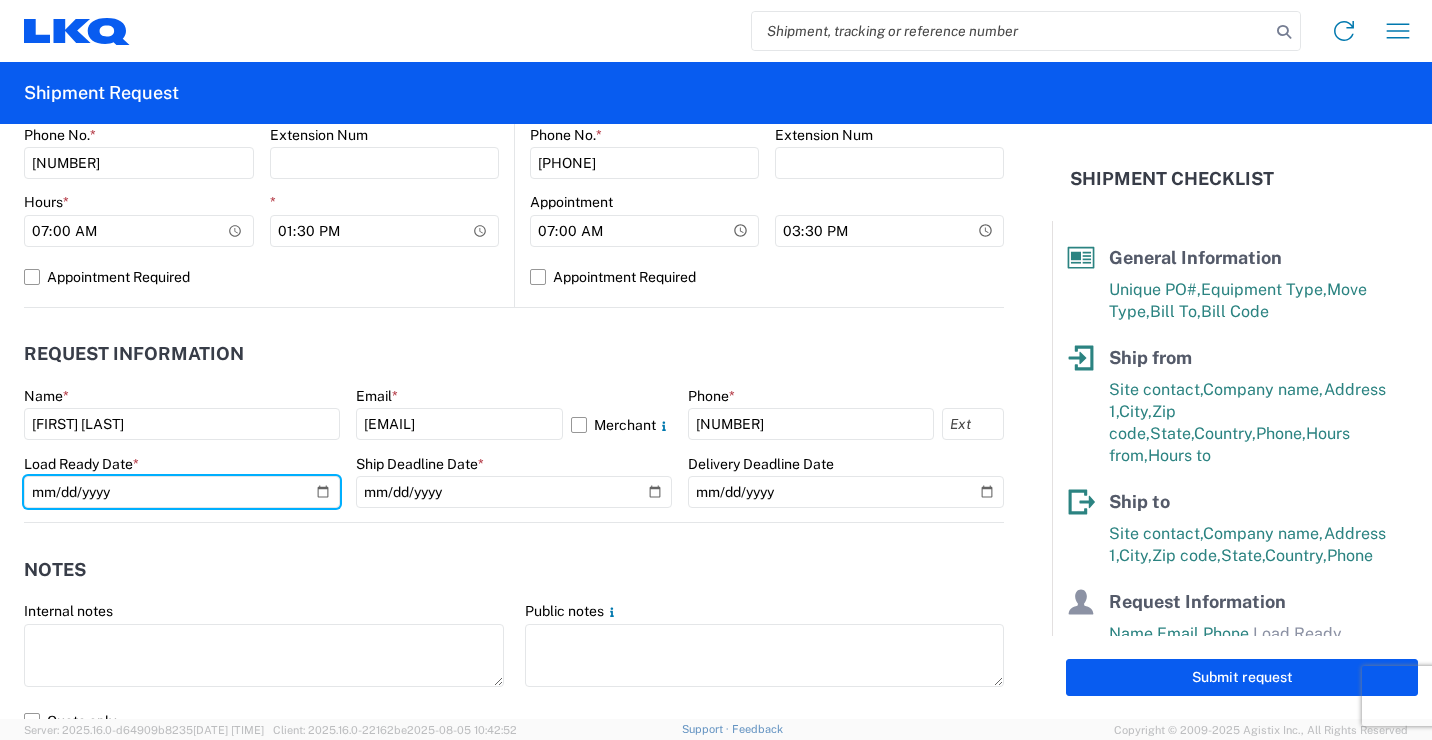 type on "[DATE]" 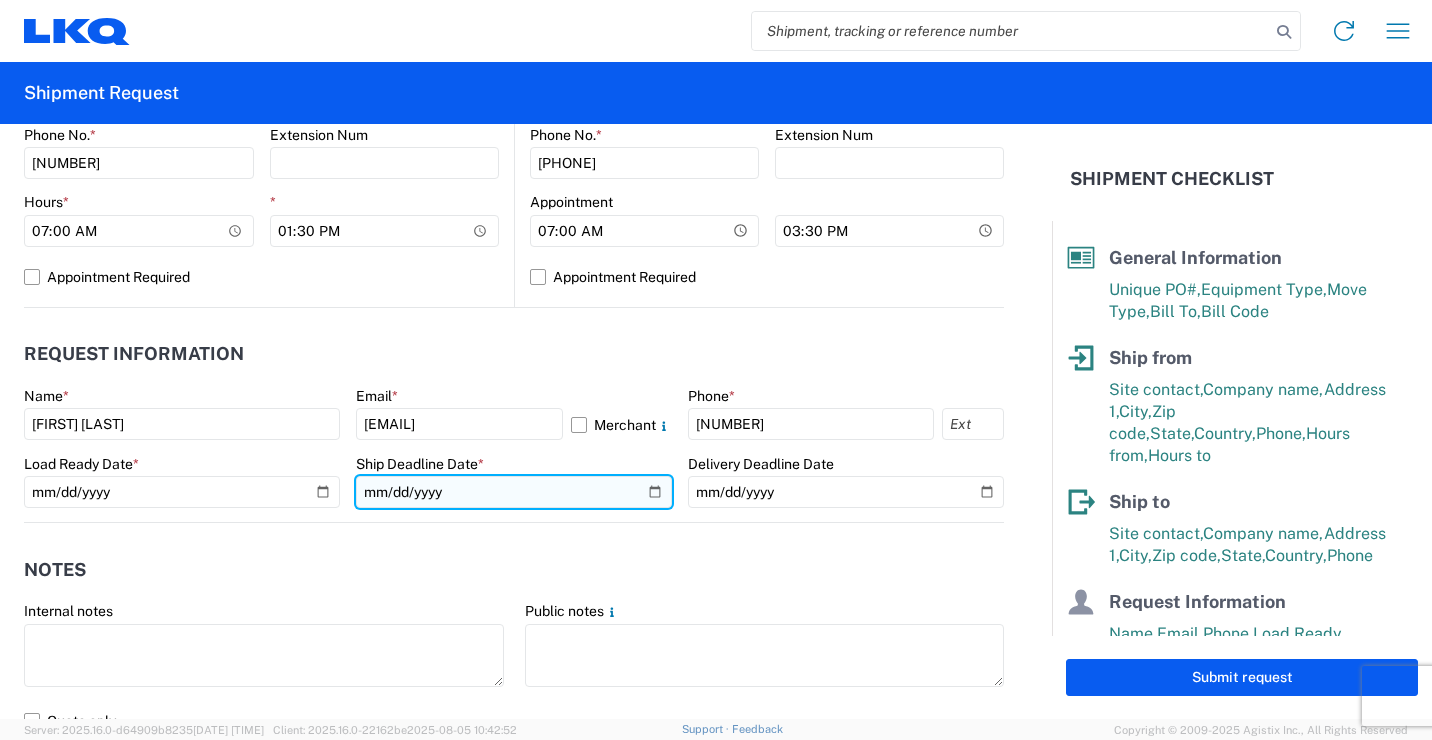 click 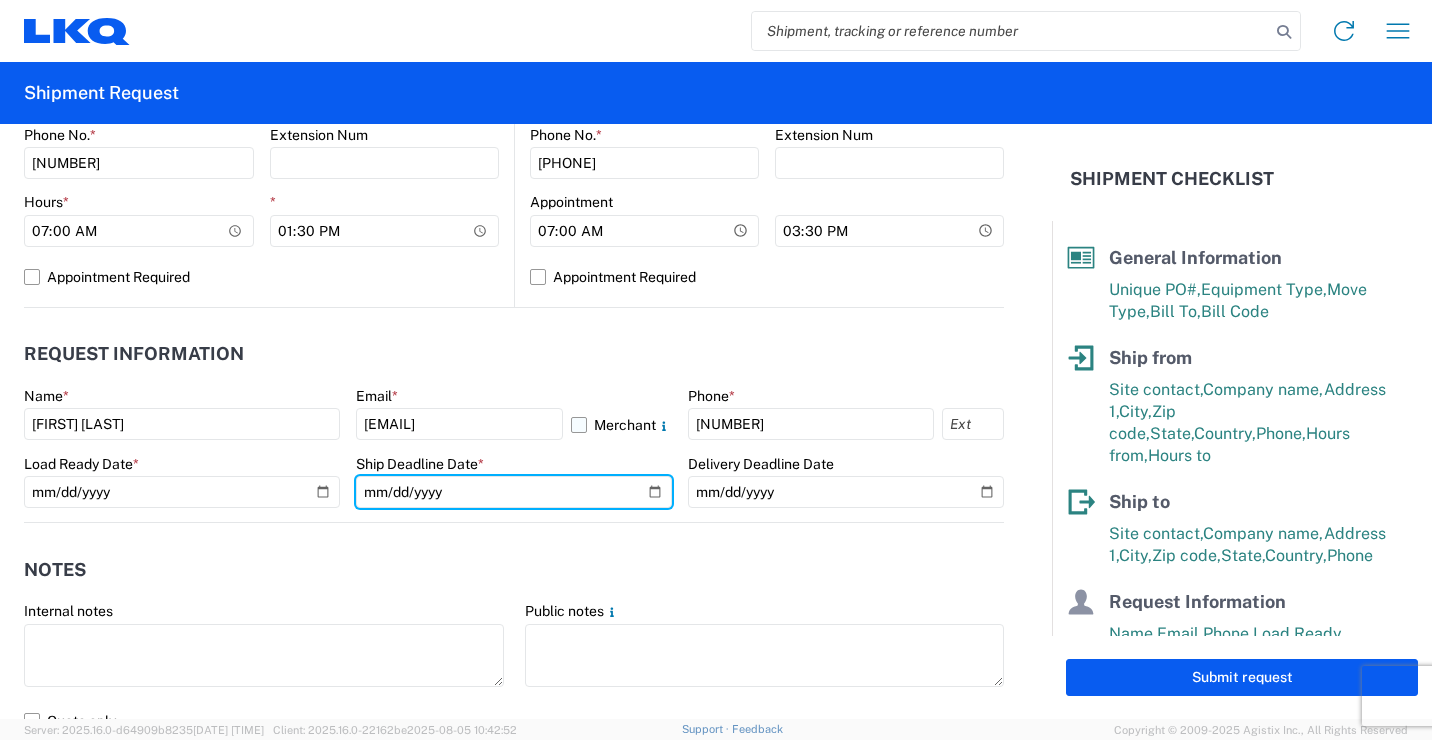 type on "2025-08-08" 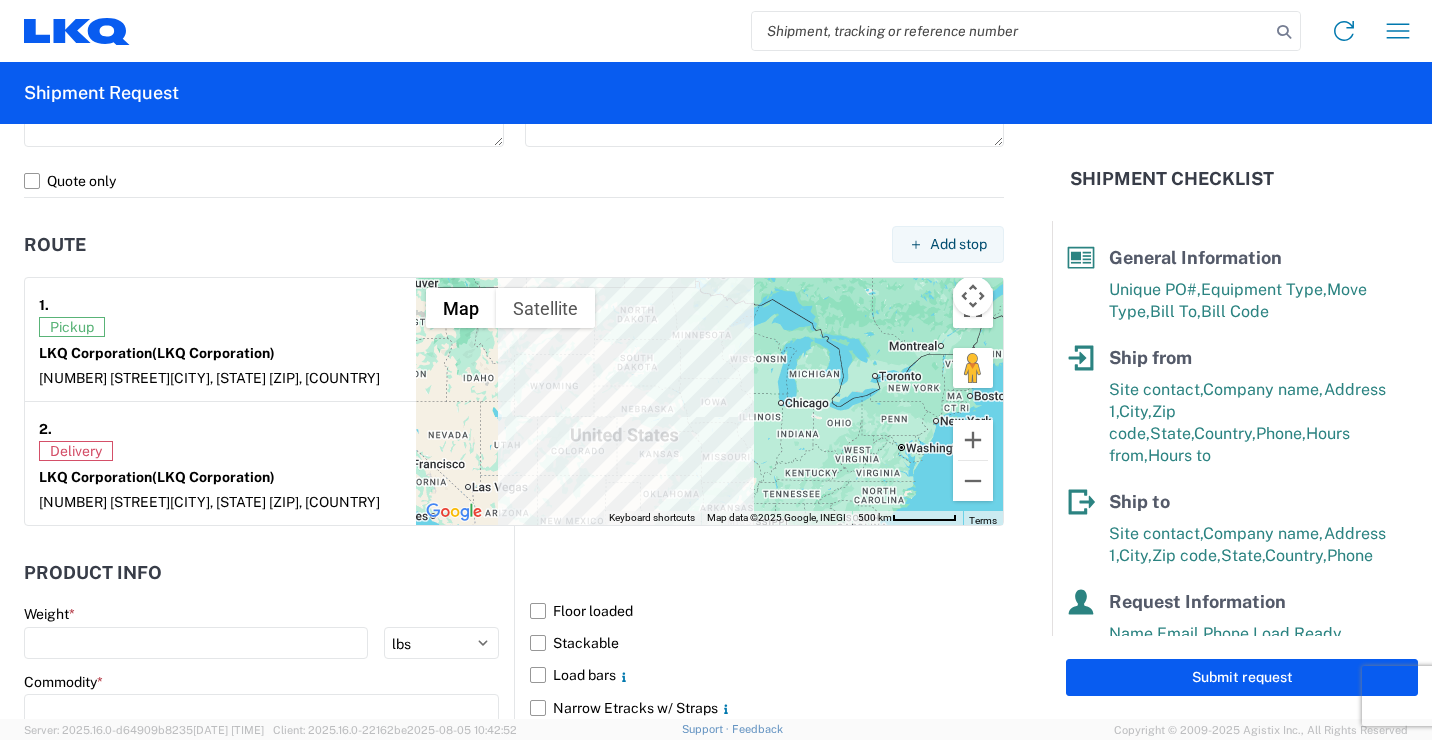 scroll, scrollTop: 1600, scrollLeft: 0, axis: vertical 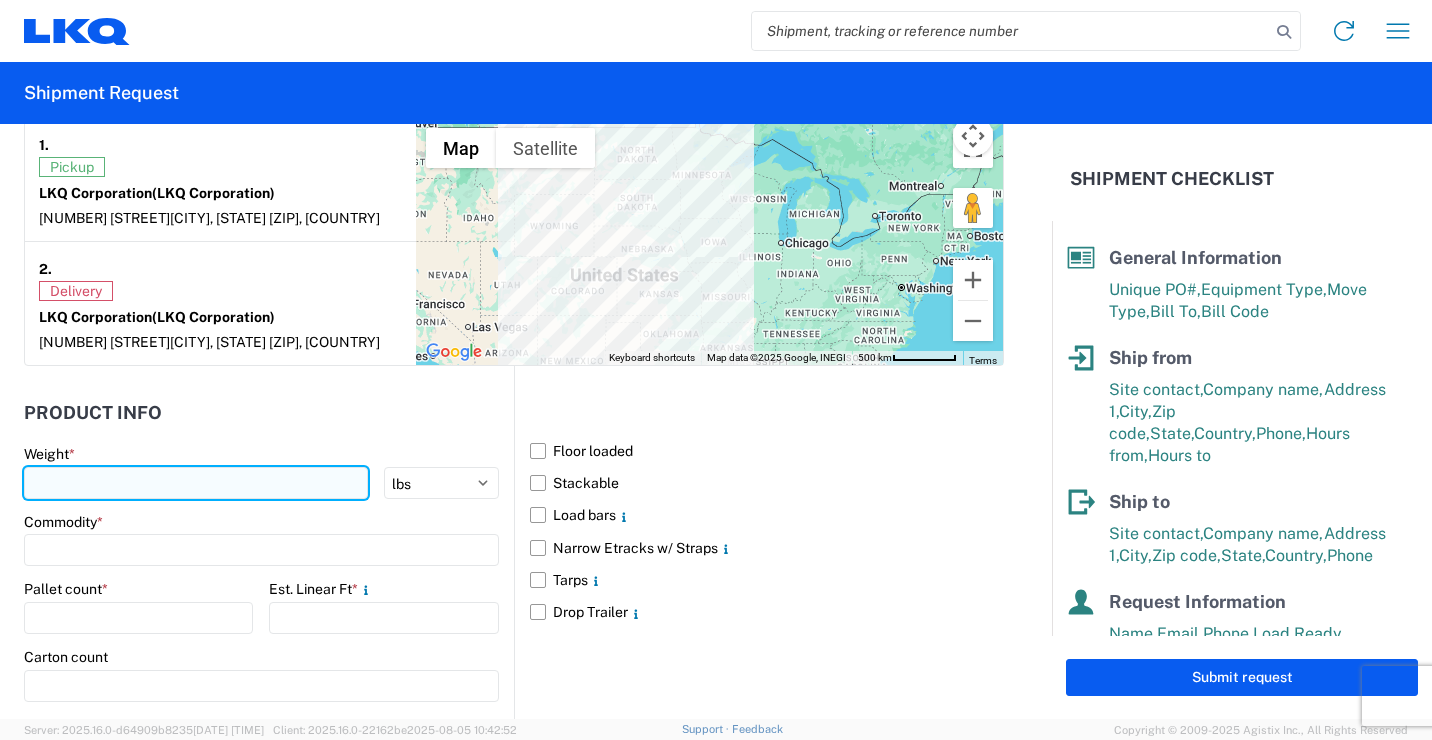 click 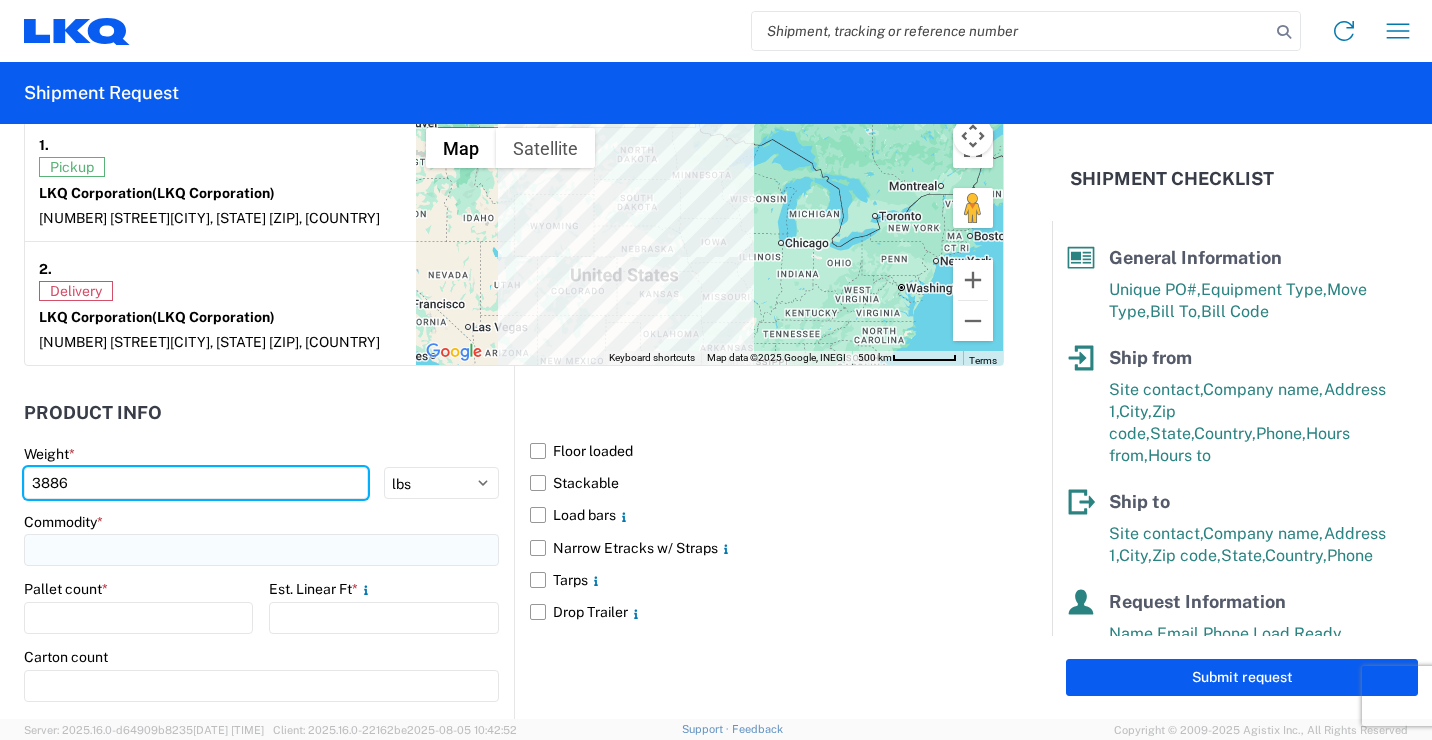 type on "3886" 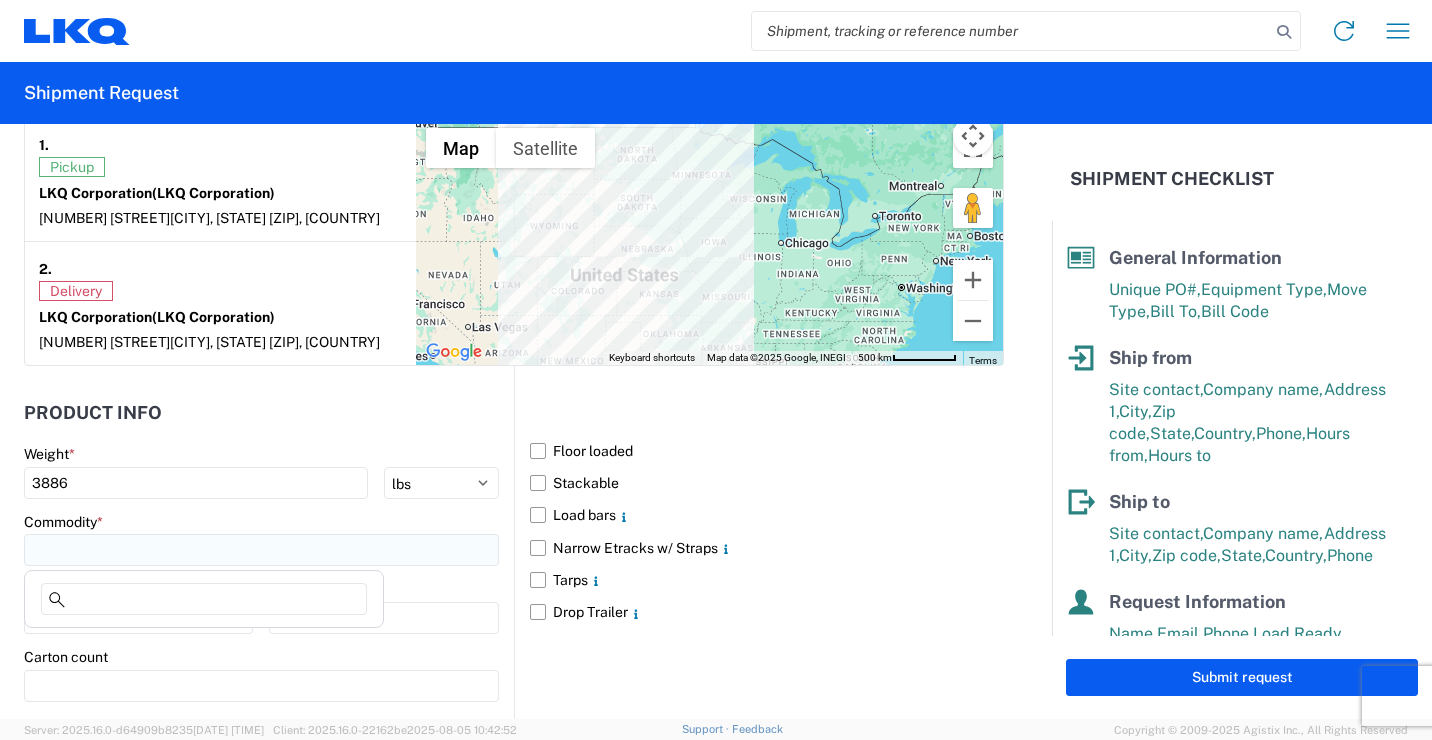 click 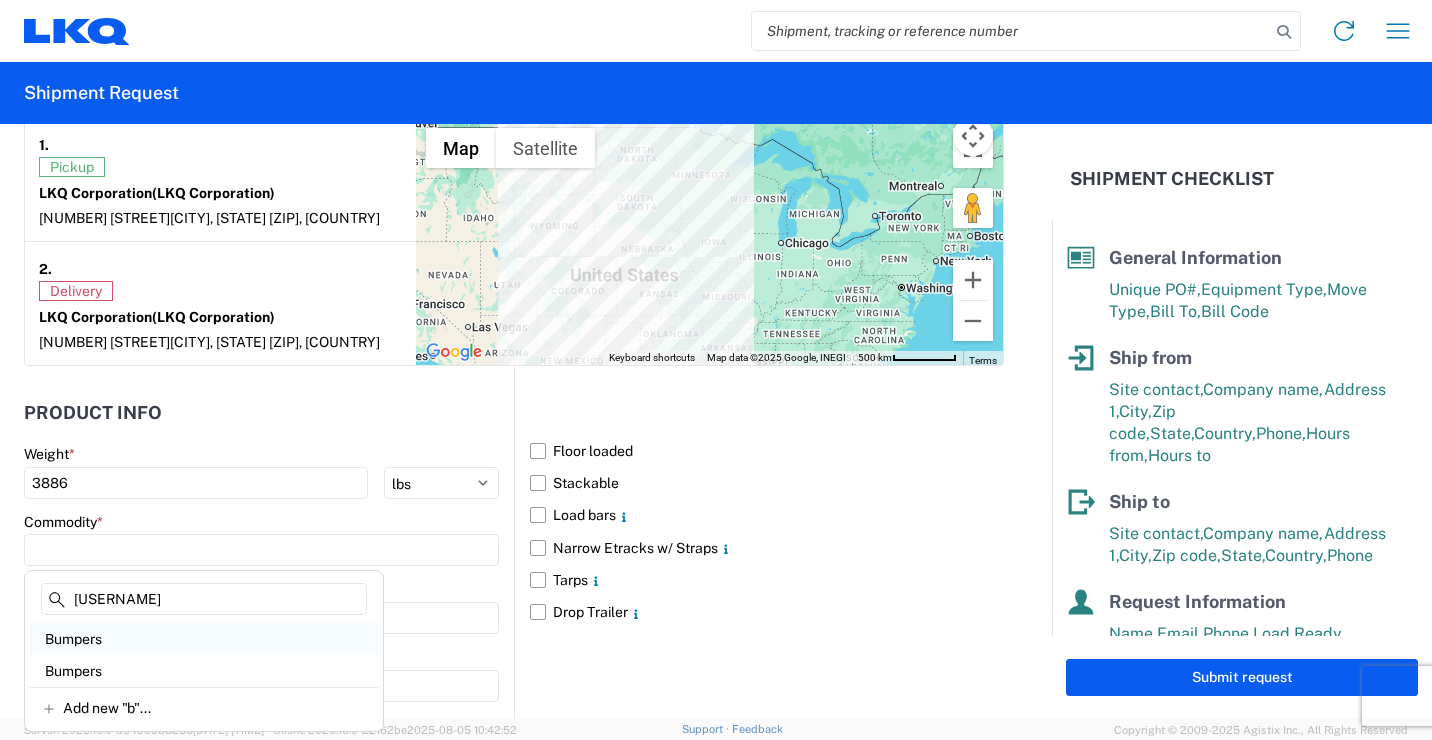 type on "[USERNAME]" 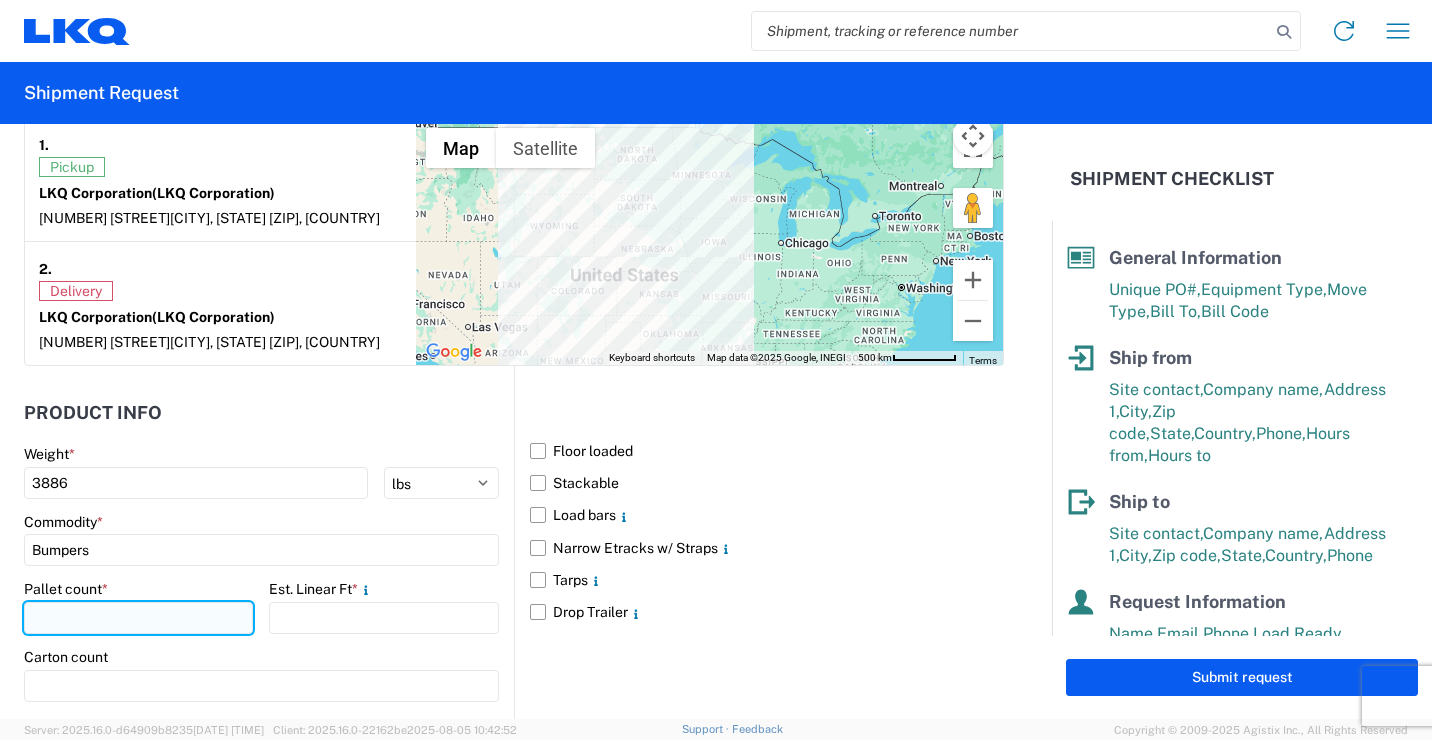 click 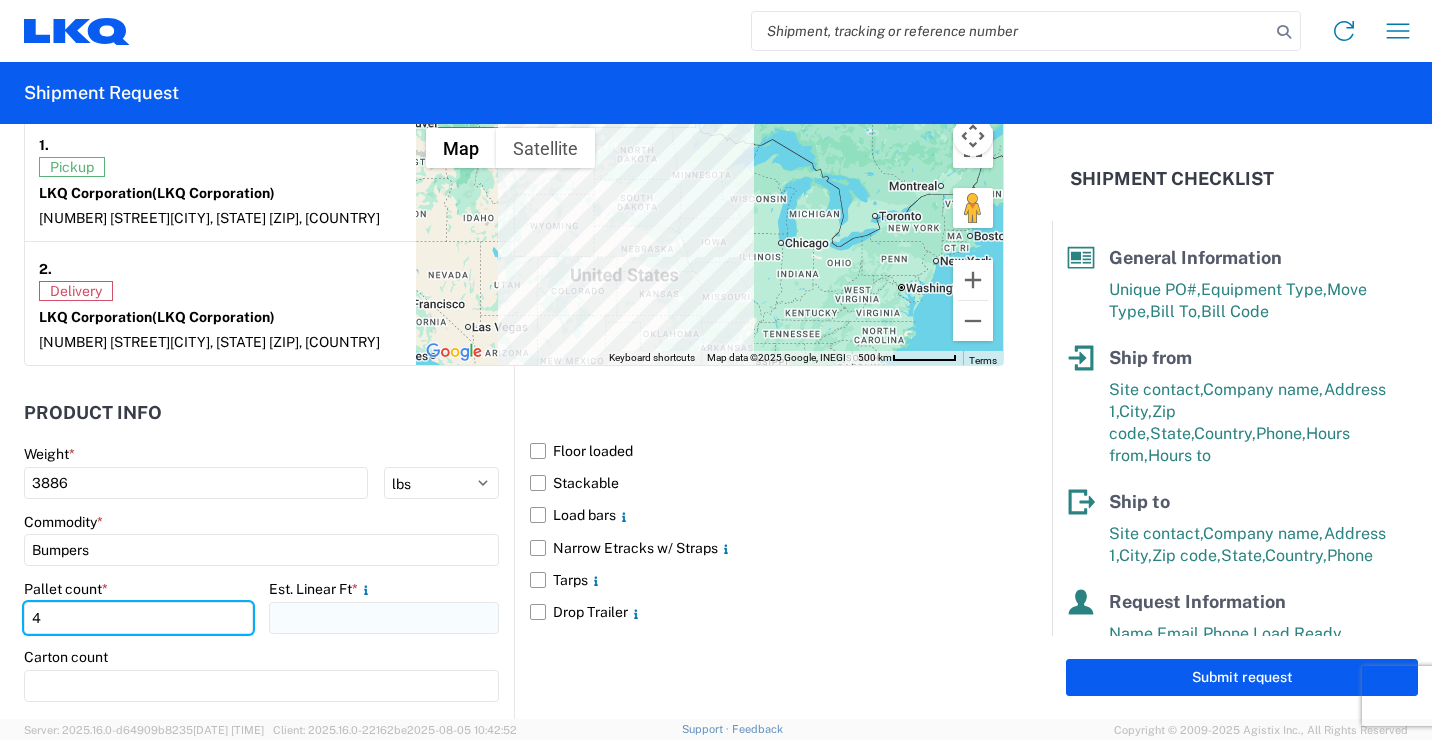 type on "4" 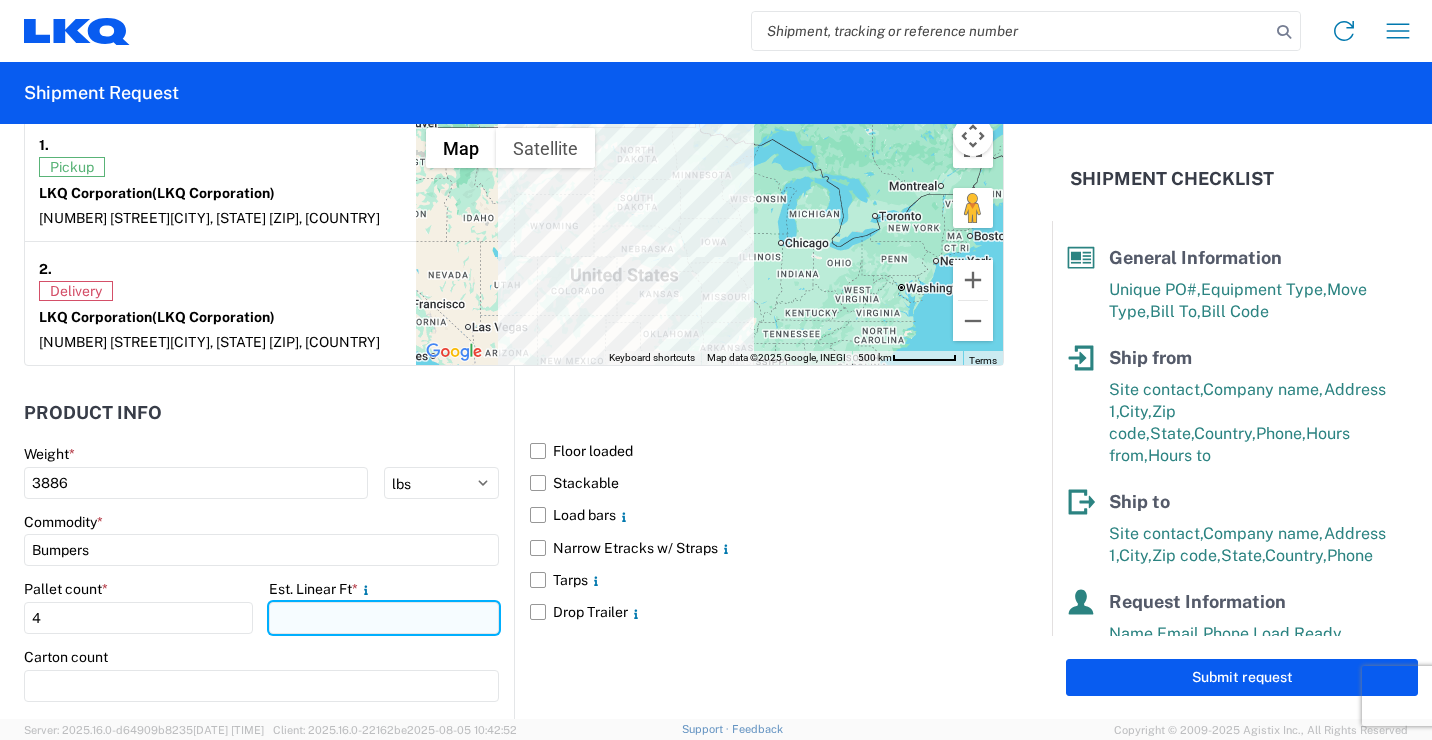 click 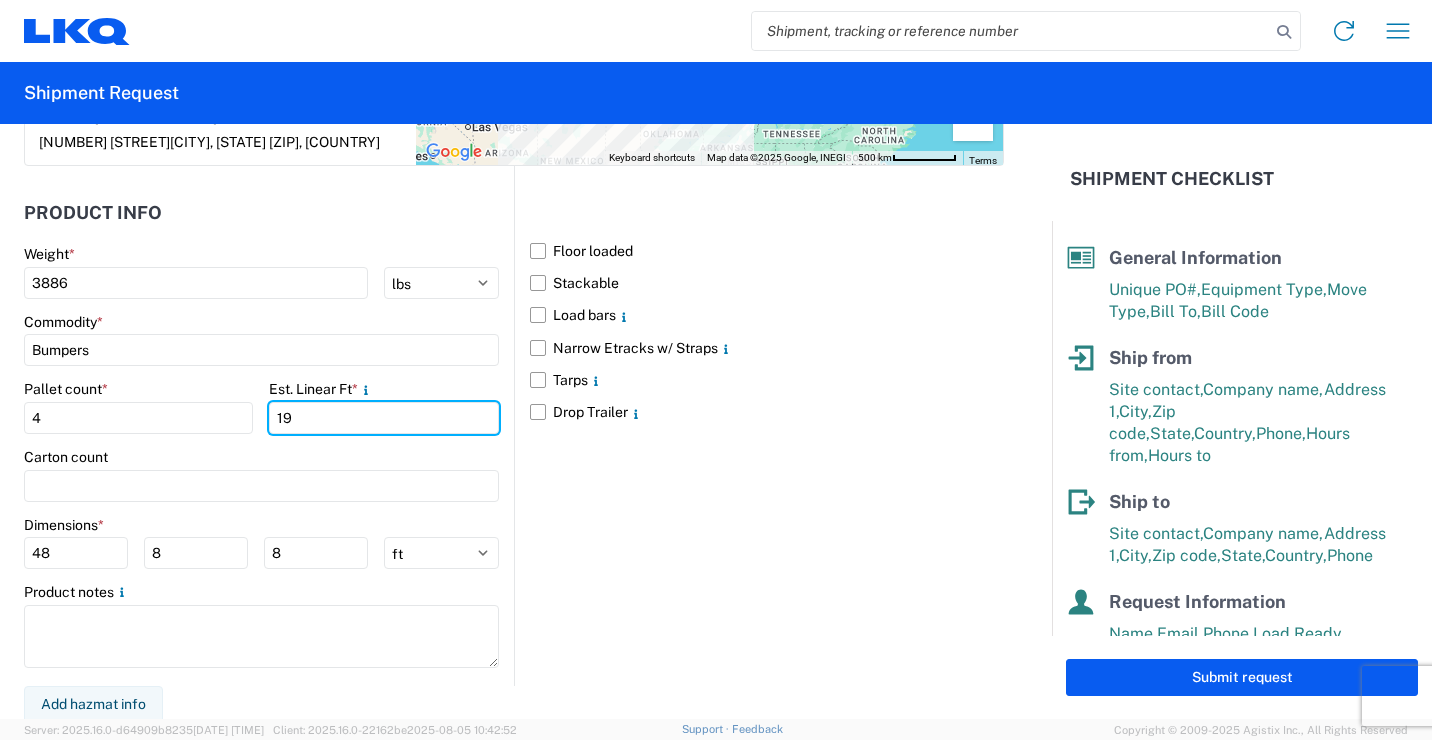 scroll, scrollTop: 1804, scrollLeft: 0, axis: vertical 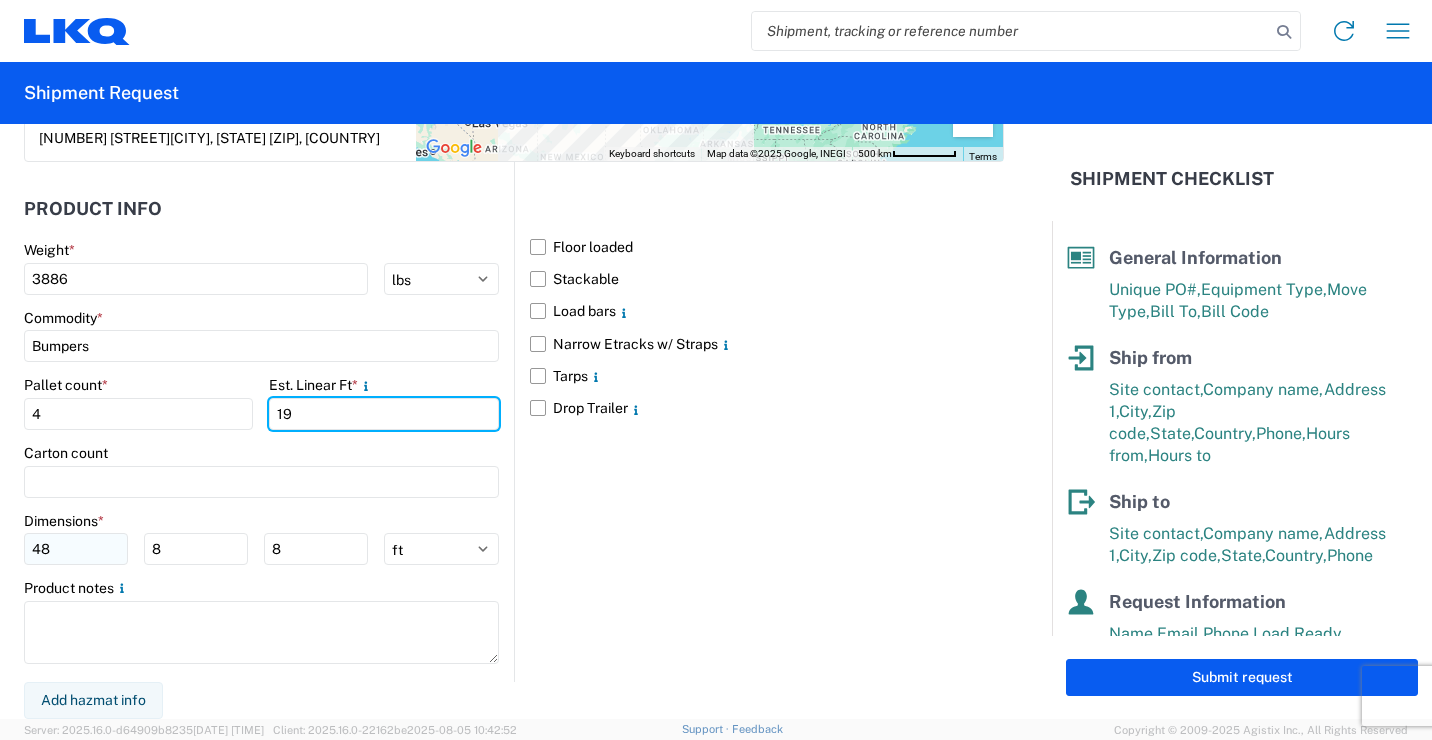 type on "19" 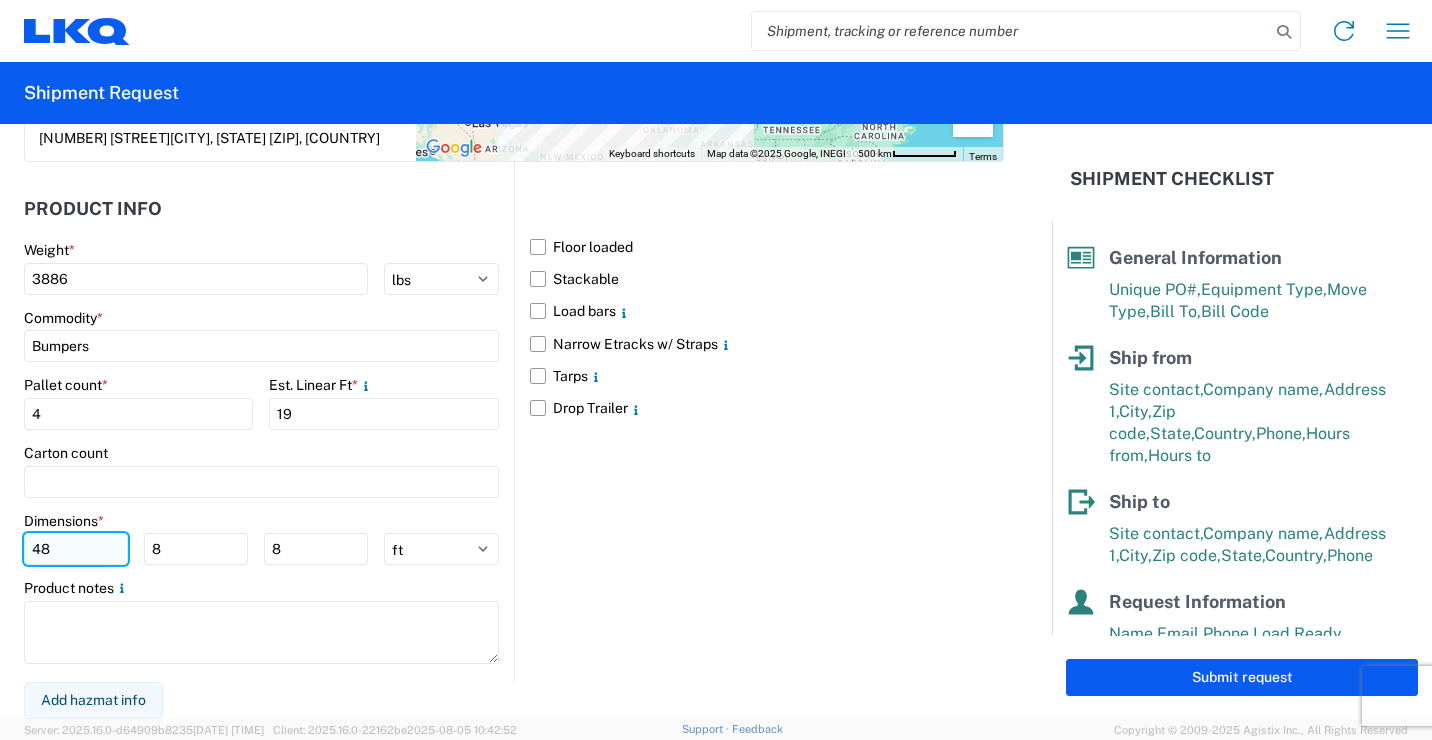 click on "48" 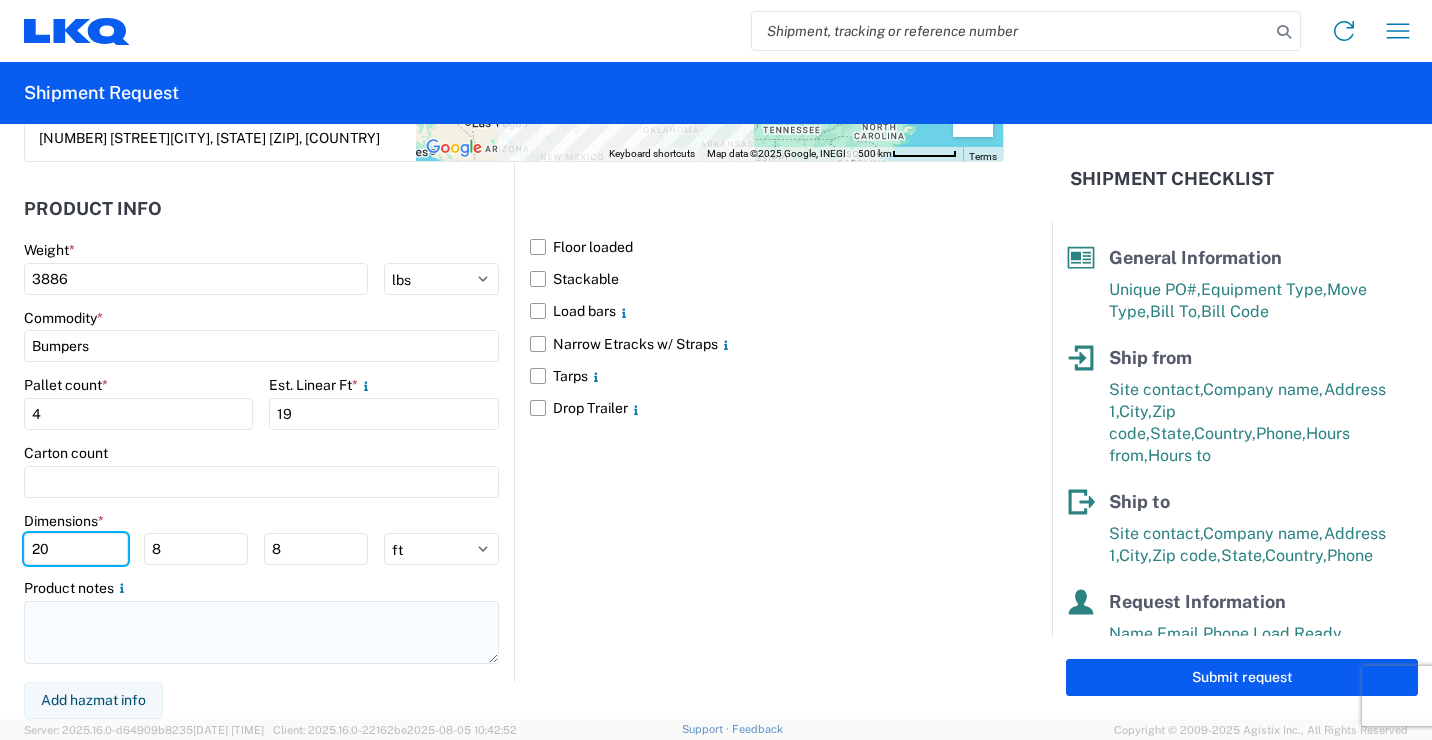 type on "20" 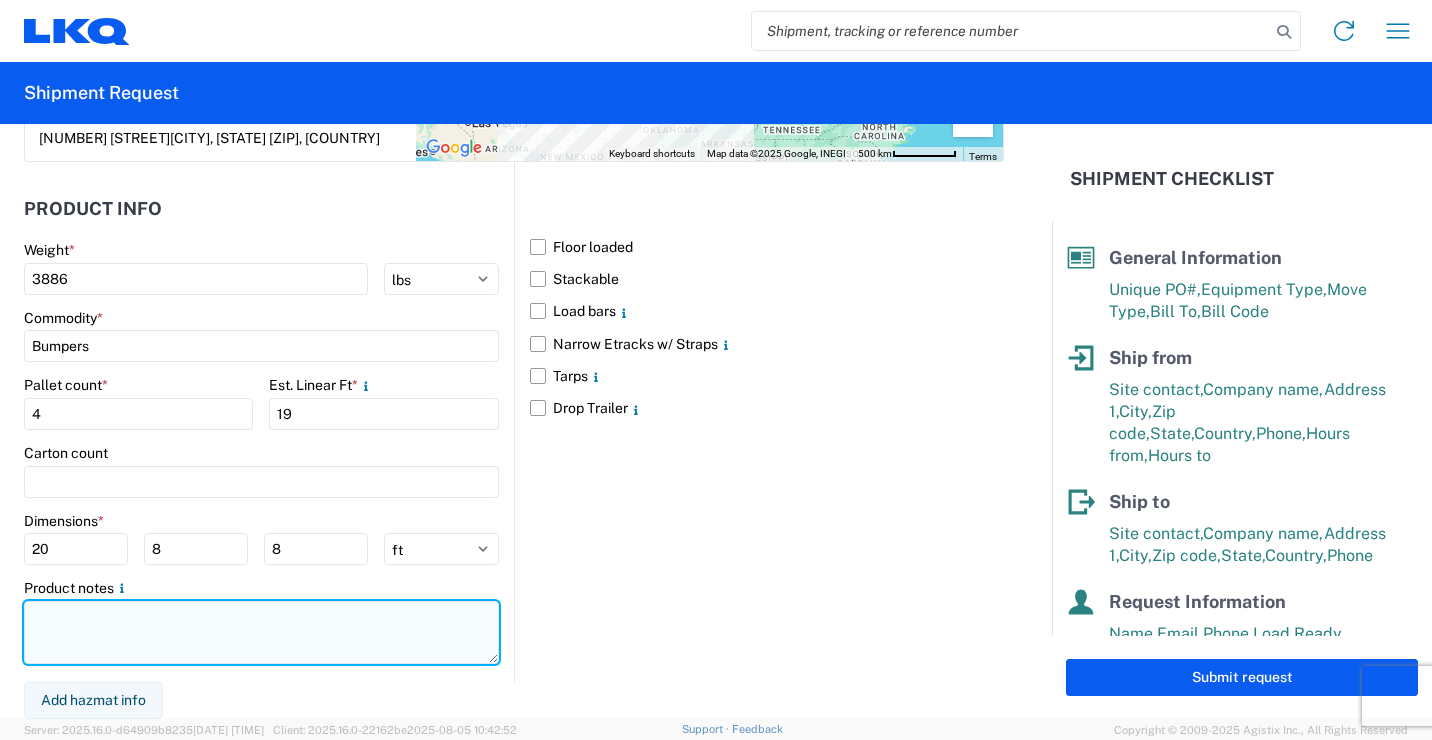 click 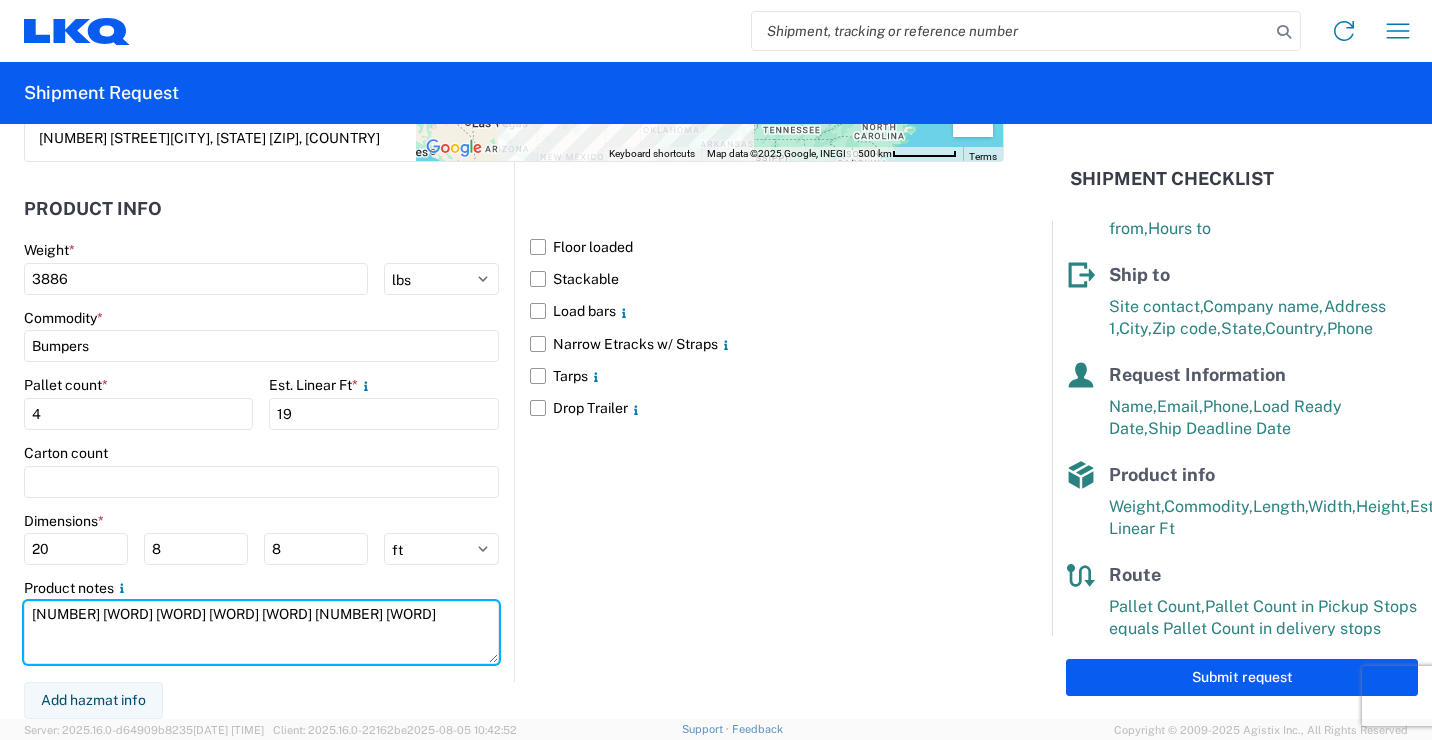 scroll, scrollTop: 252, scrollLeft: 0, axis: vertical 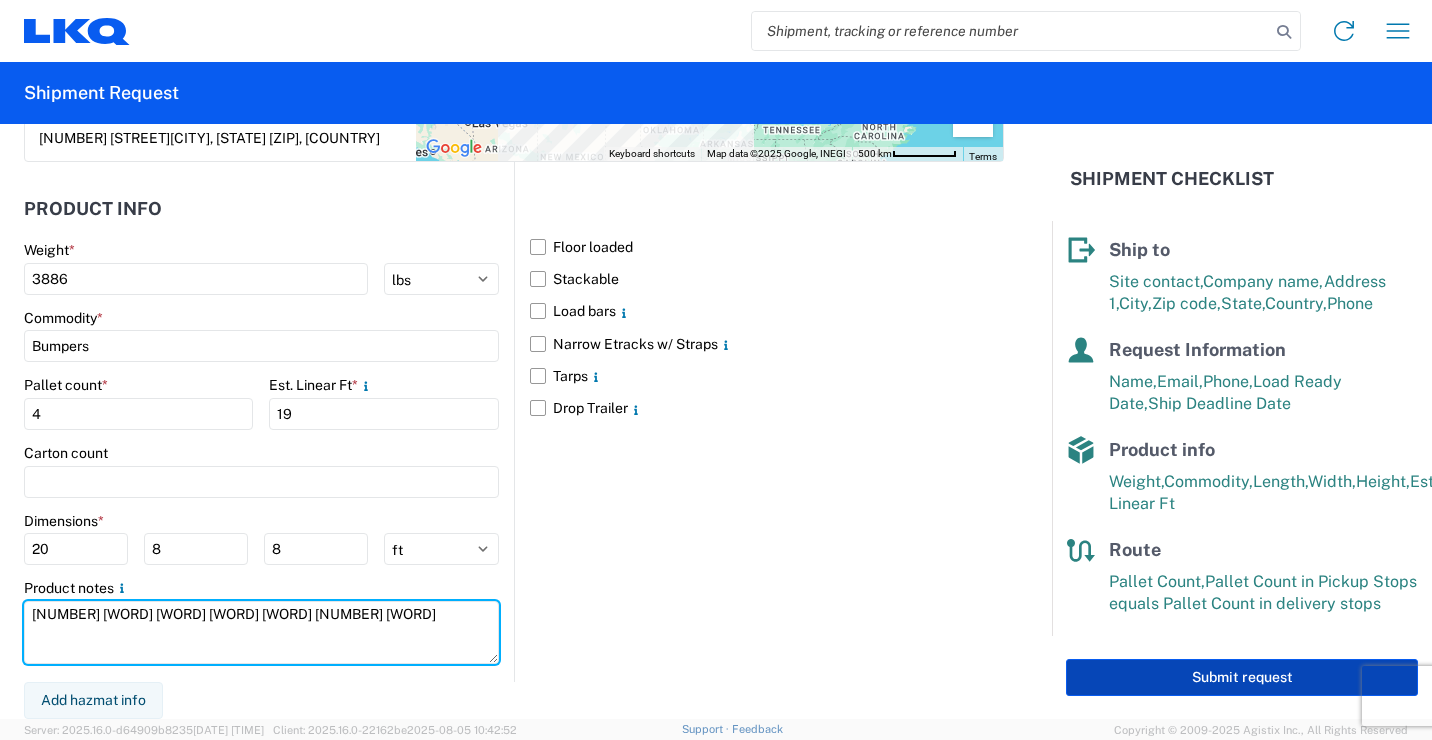 type on "[NUMBER] [WORD] [WORD] [WORD] [WORD] [NUMBER] [WORD]" 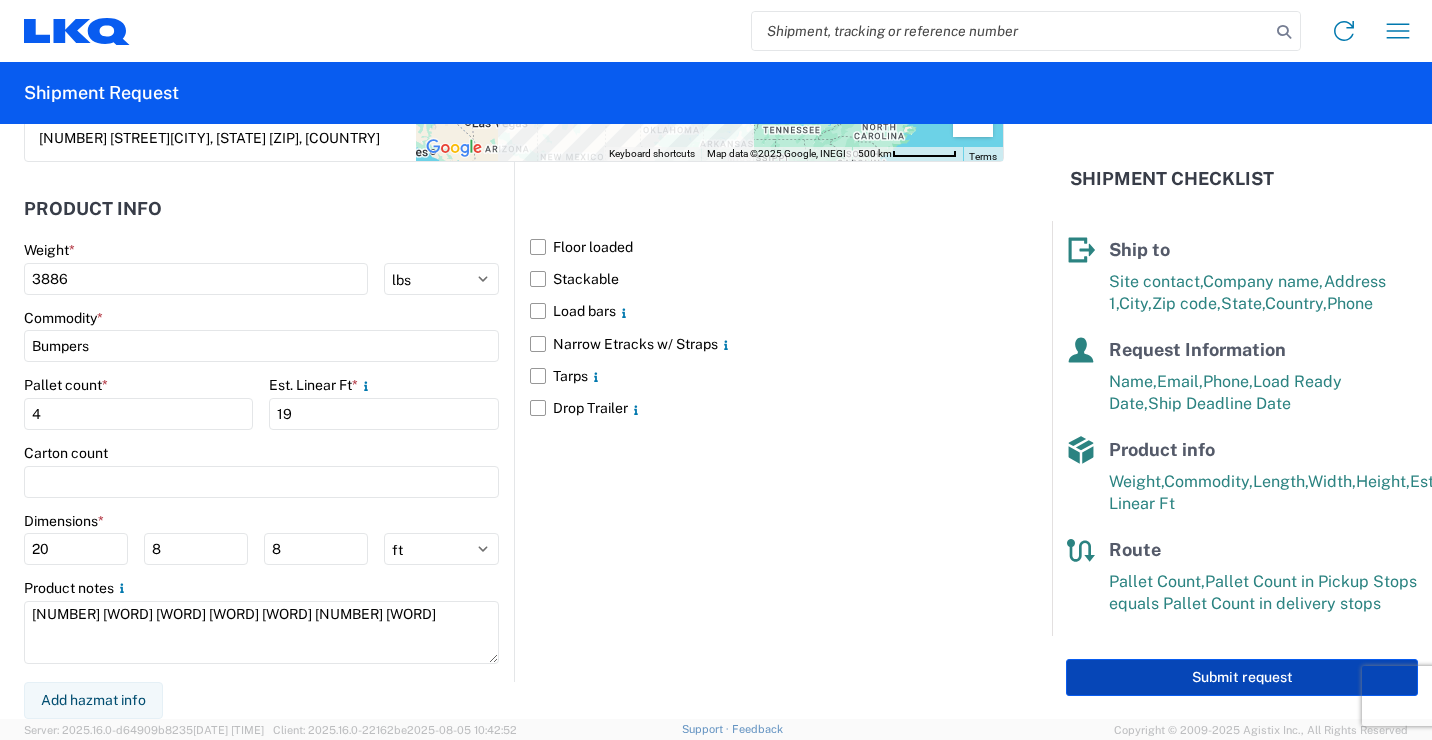click on "Submit request" 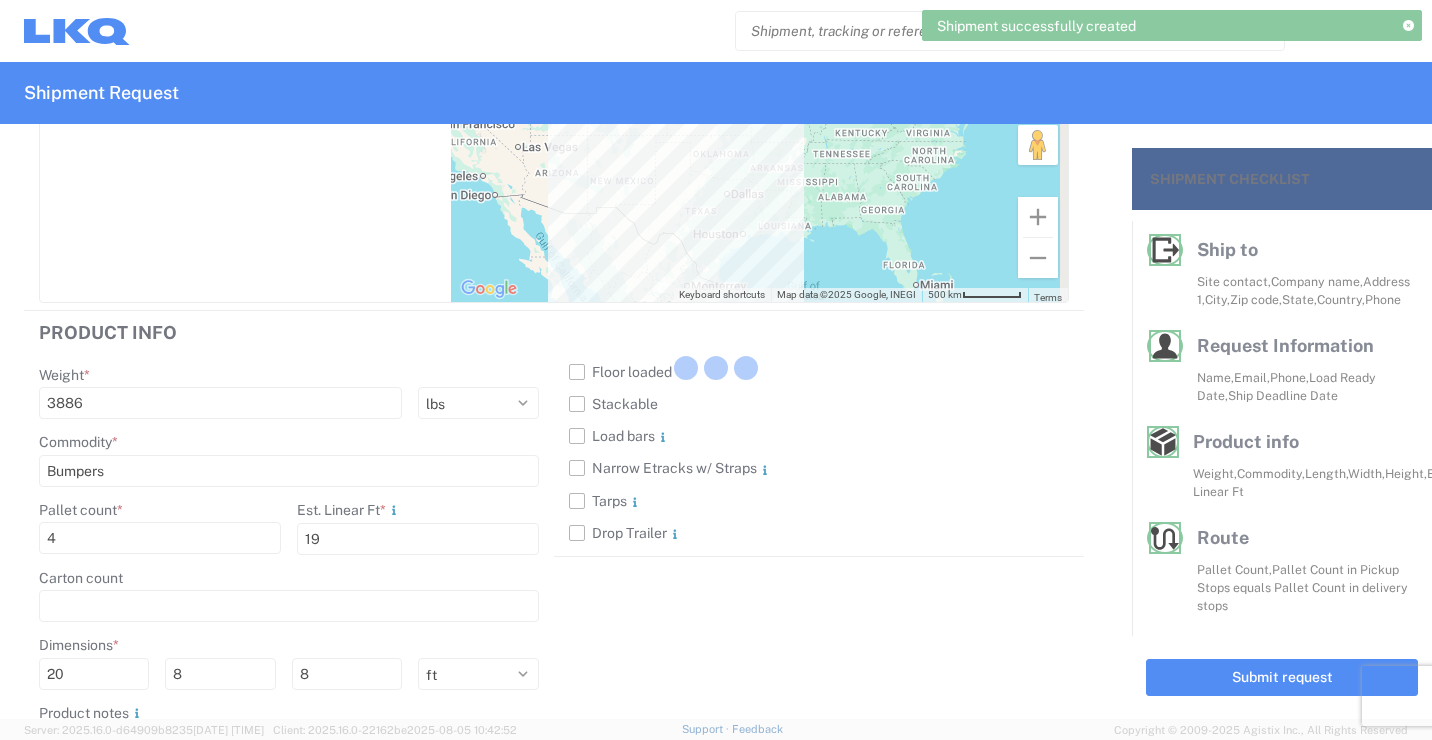 scroll, scrollTop: 244, scrollLeft: 0, axis: vertical 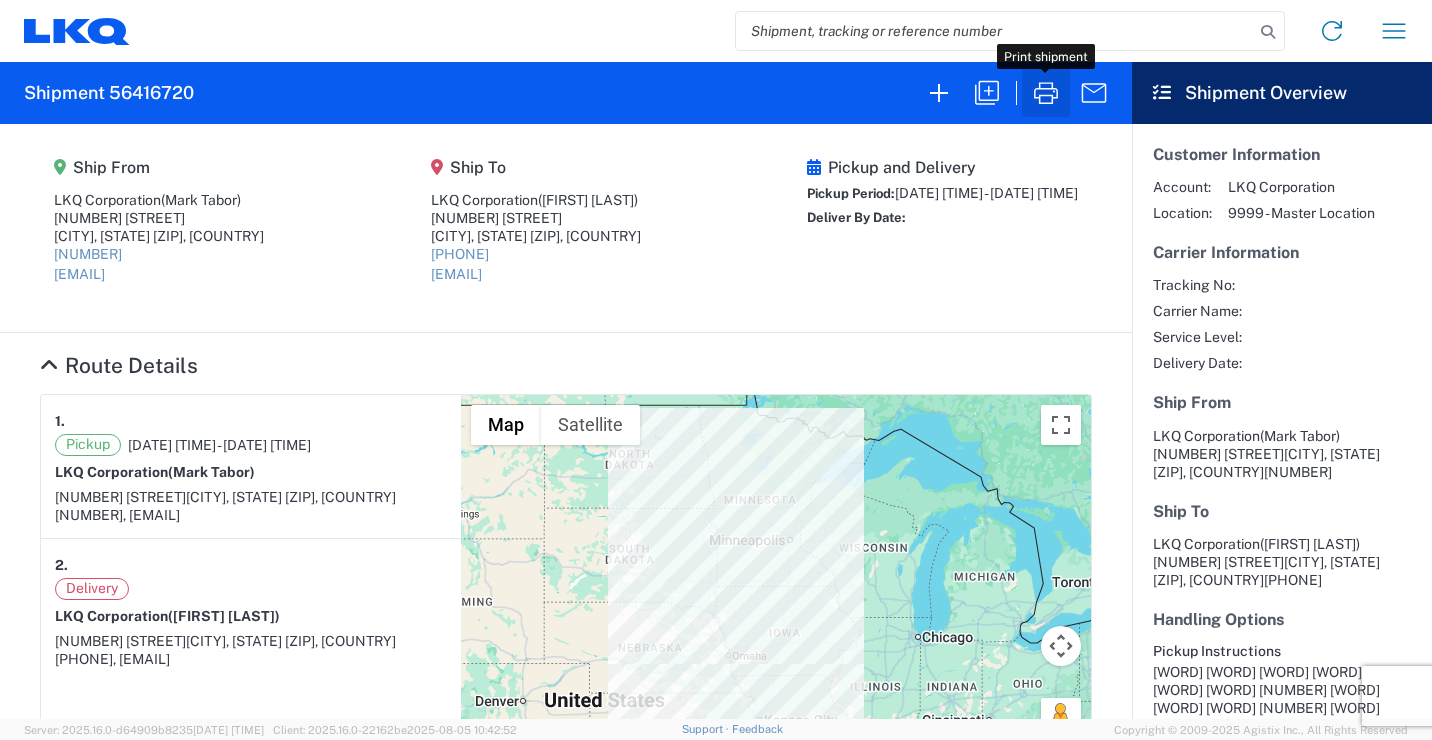 click 